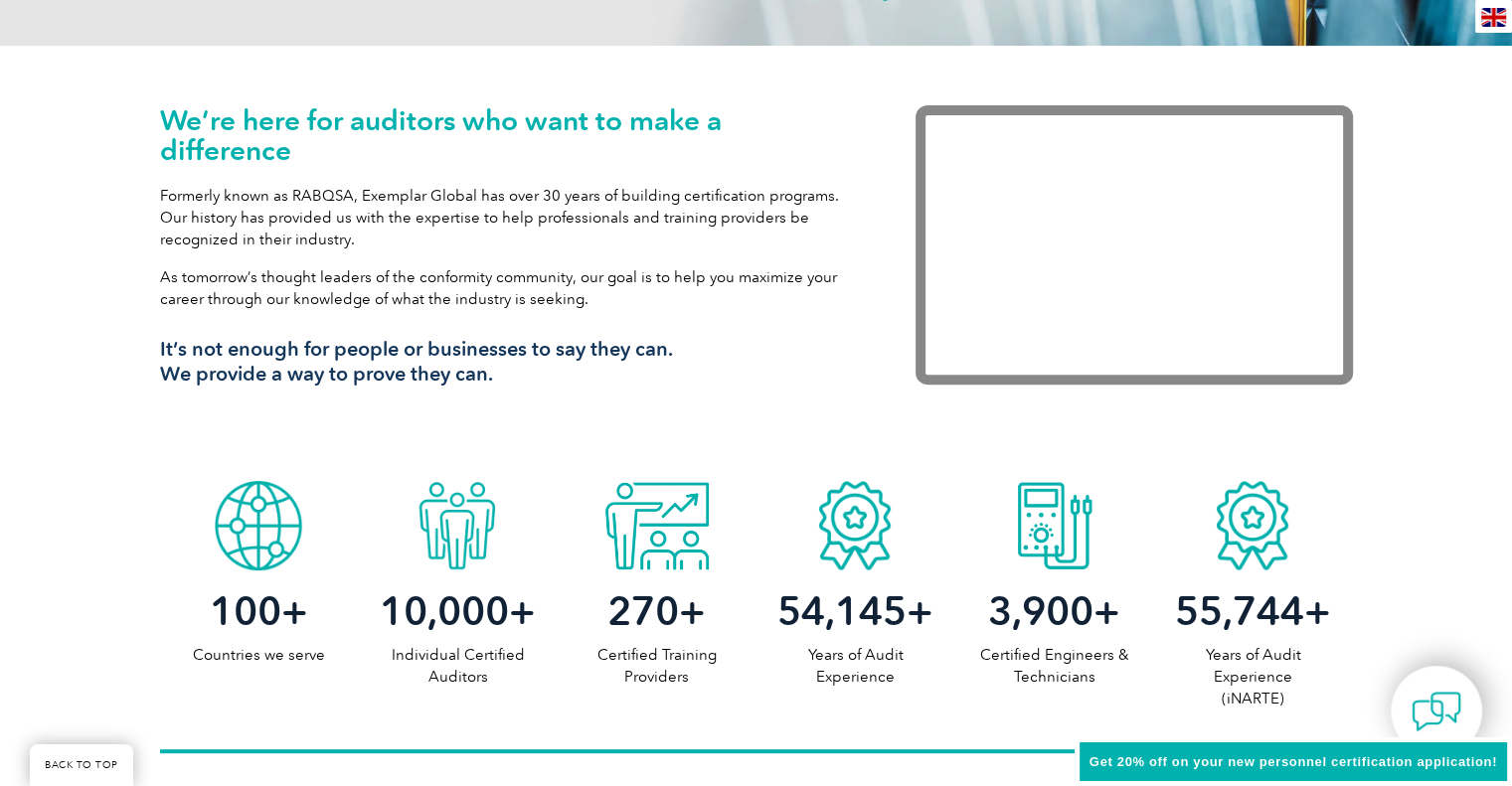 scroll, scrollTop: 0, scrollLeft: 0, axis: both 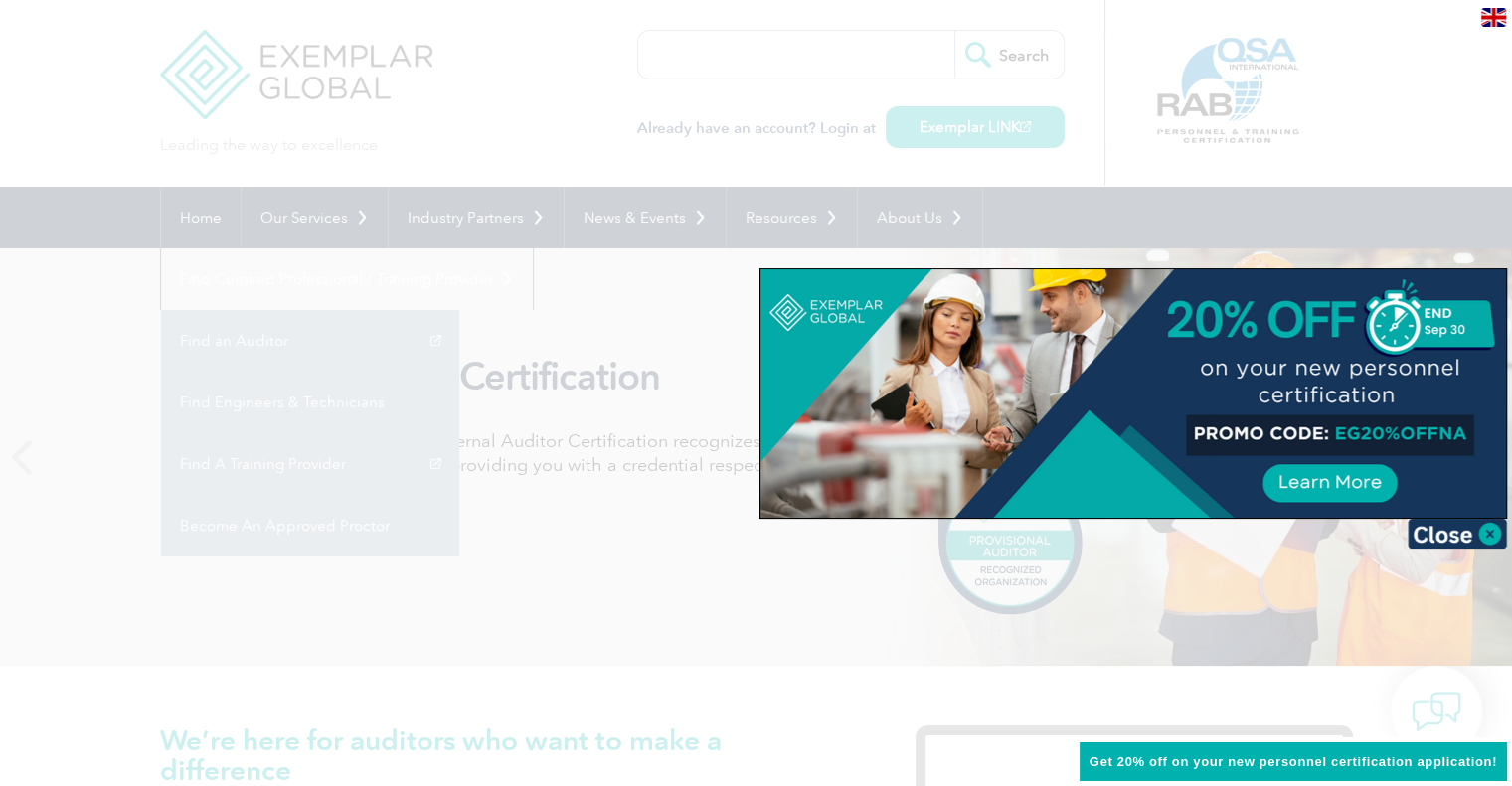 click at bounding box center (756, 393) 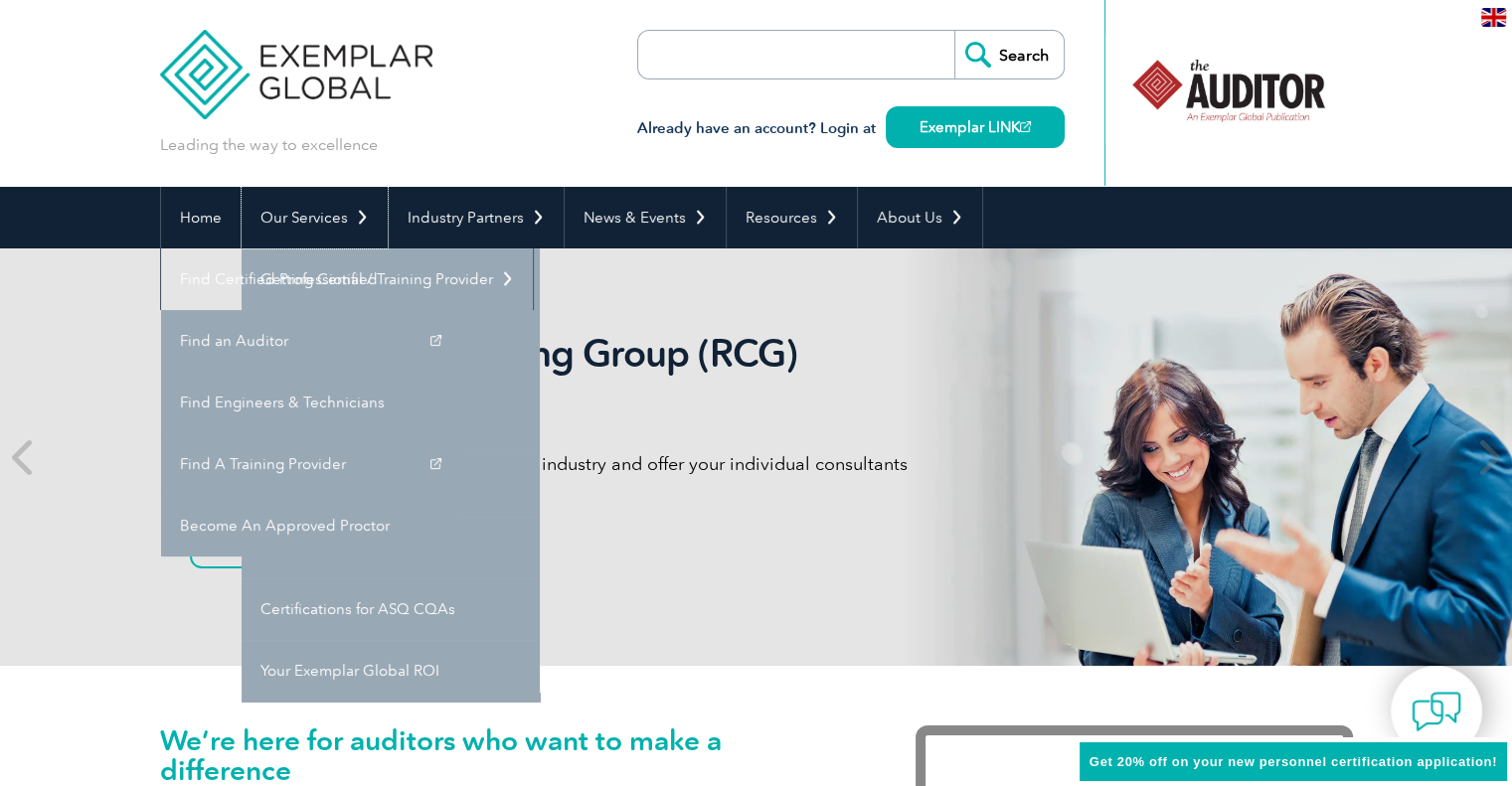 click on "Our Services" at bounding box center (314, 218) 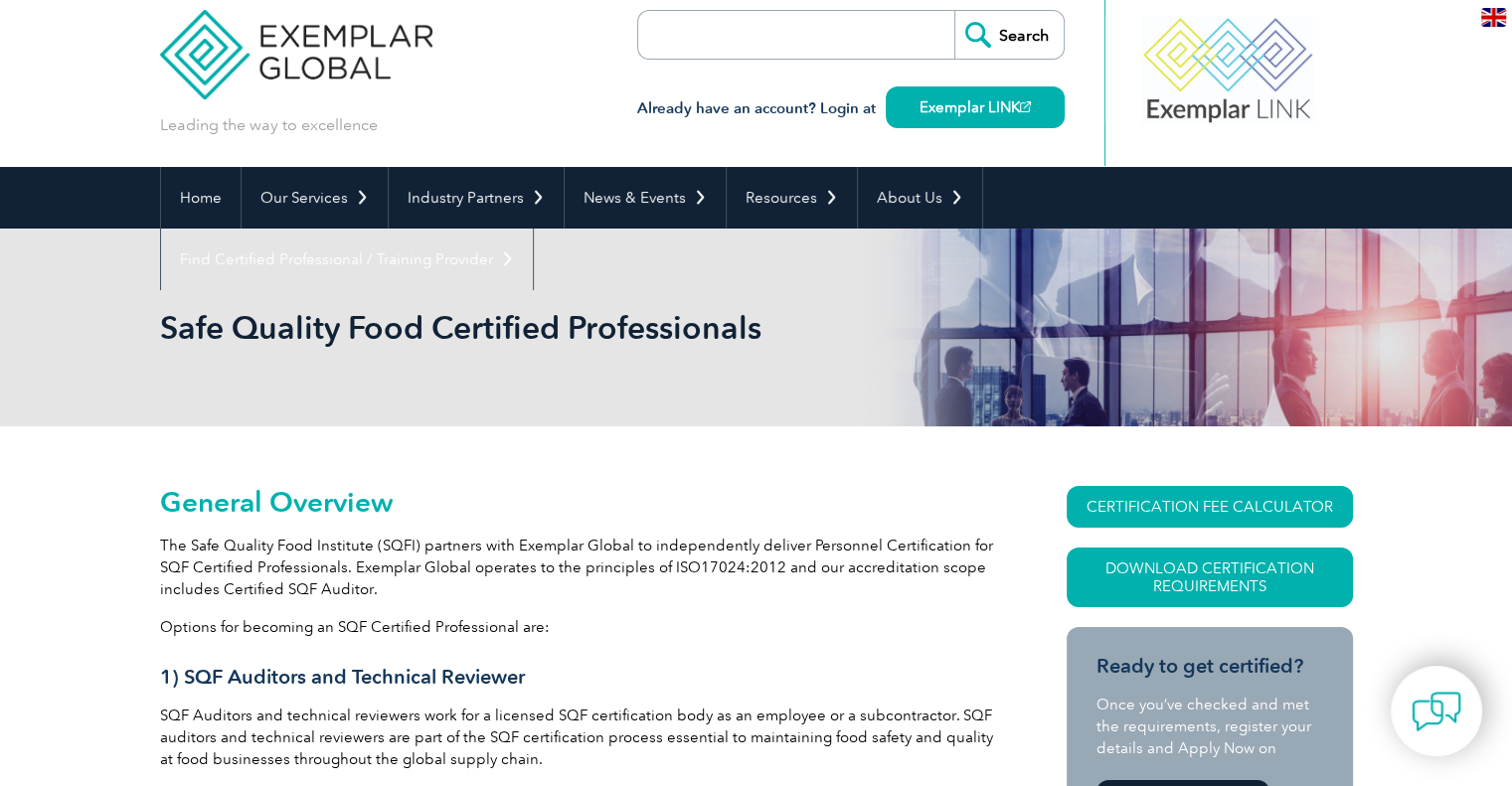scroll, scrollTop: 0, scrollLeft: 0, axis: both 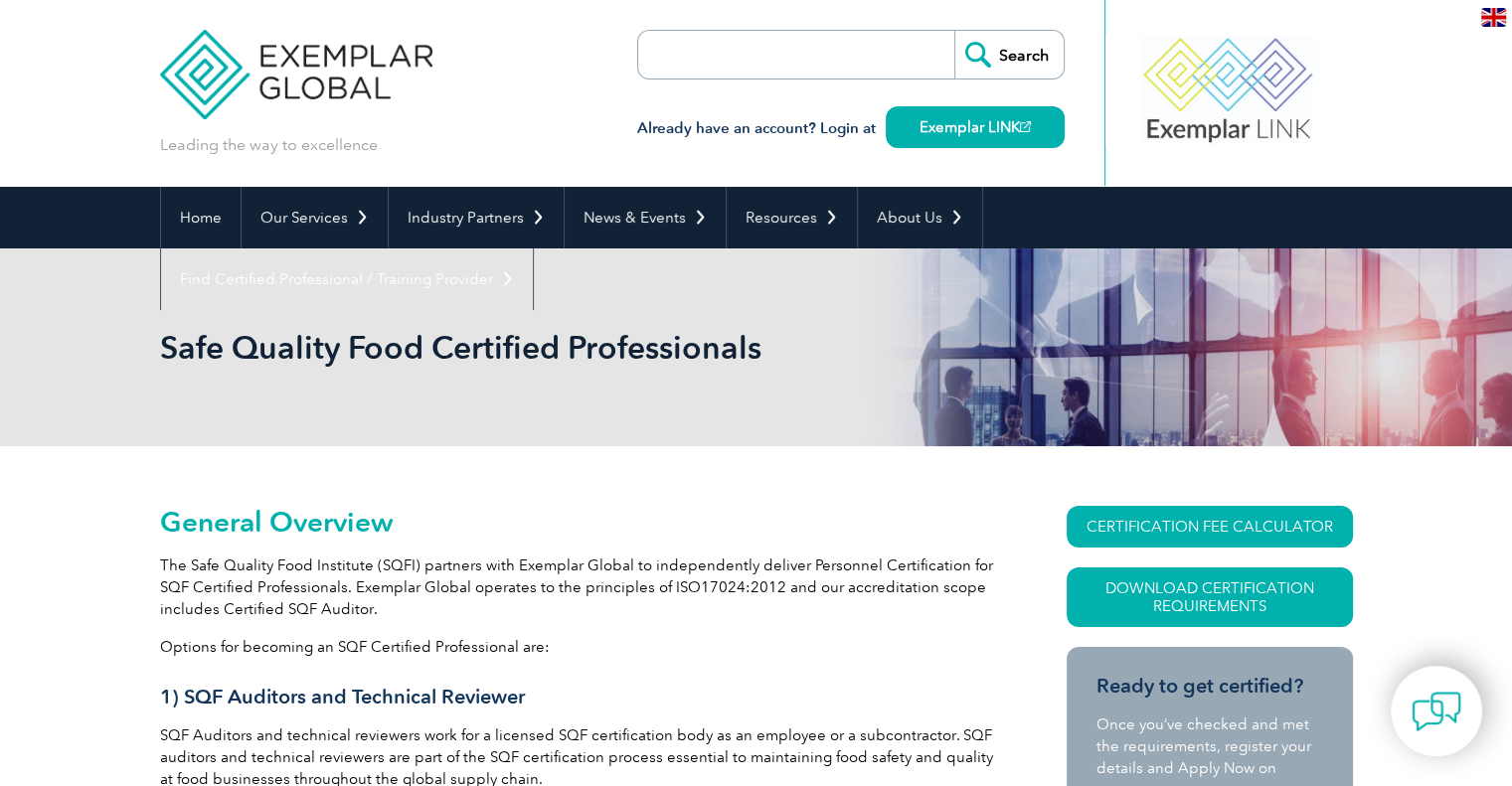 click on "Exemplar LINK" at bounding box center [975, 127] 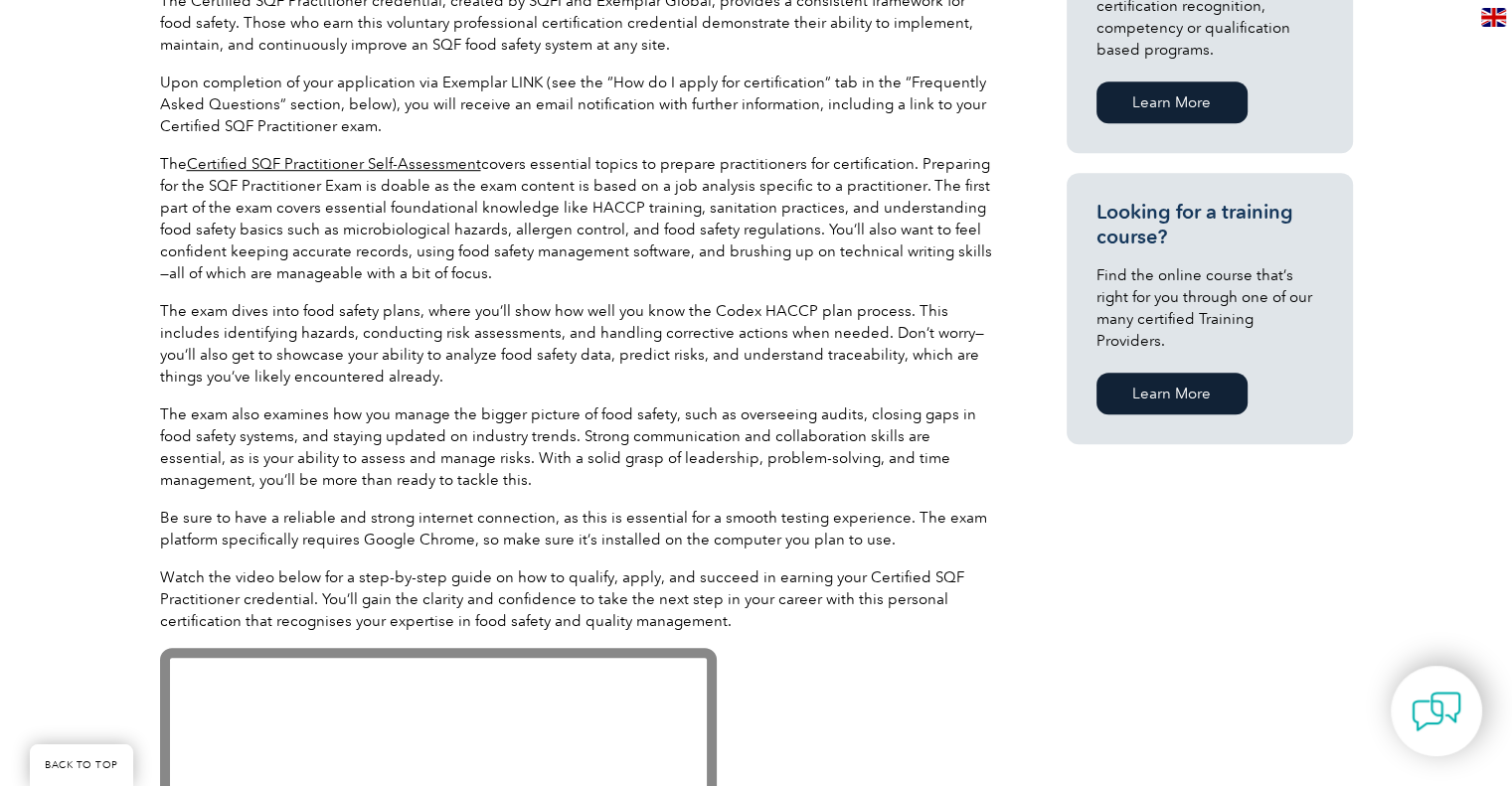 scroll, scrollTop: 1391, scrollLeft: 0, axis: vertical 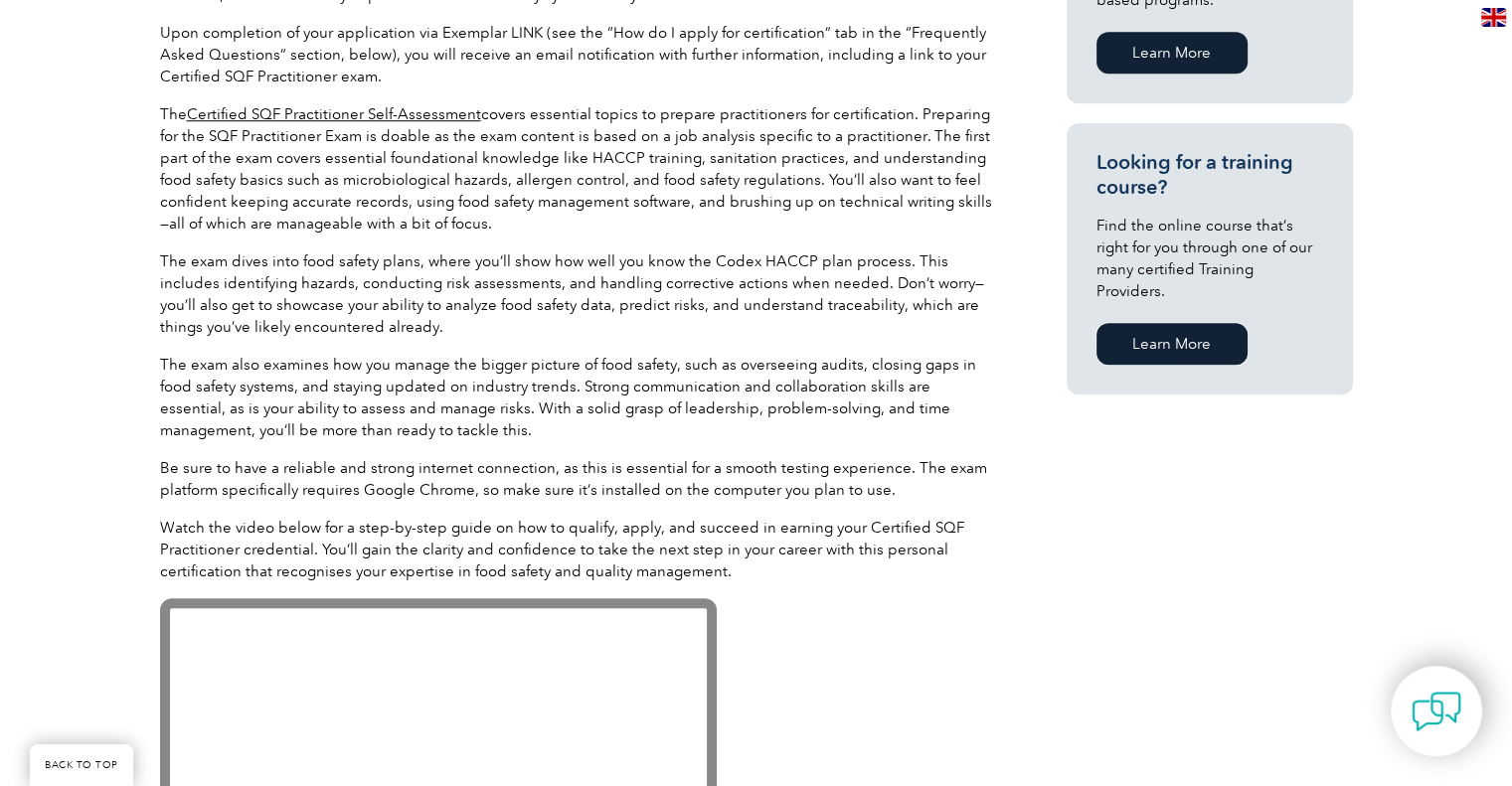 click on "Learn More" at bounding box center [1172, 344] 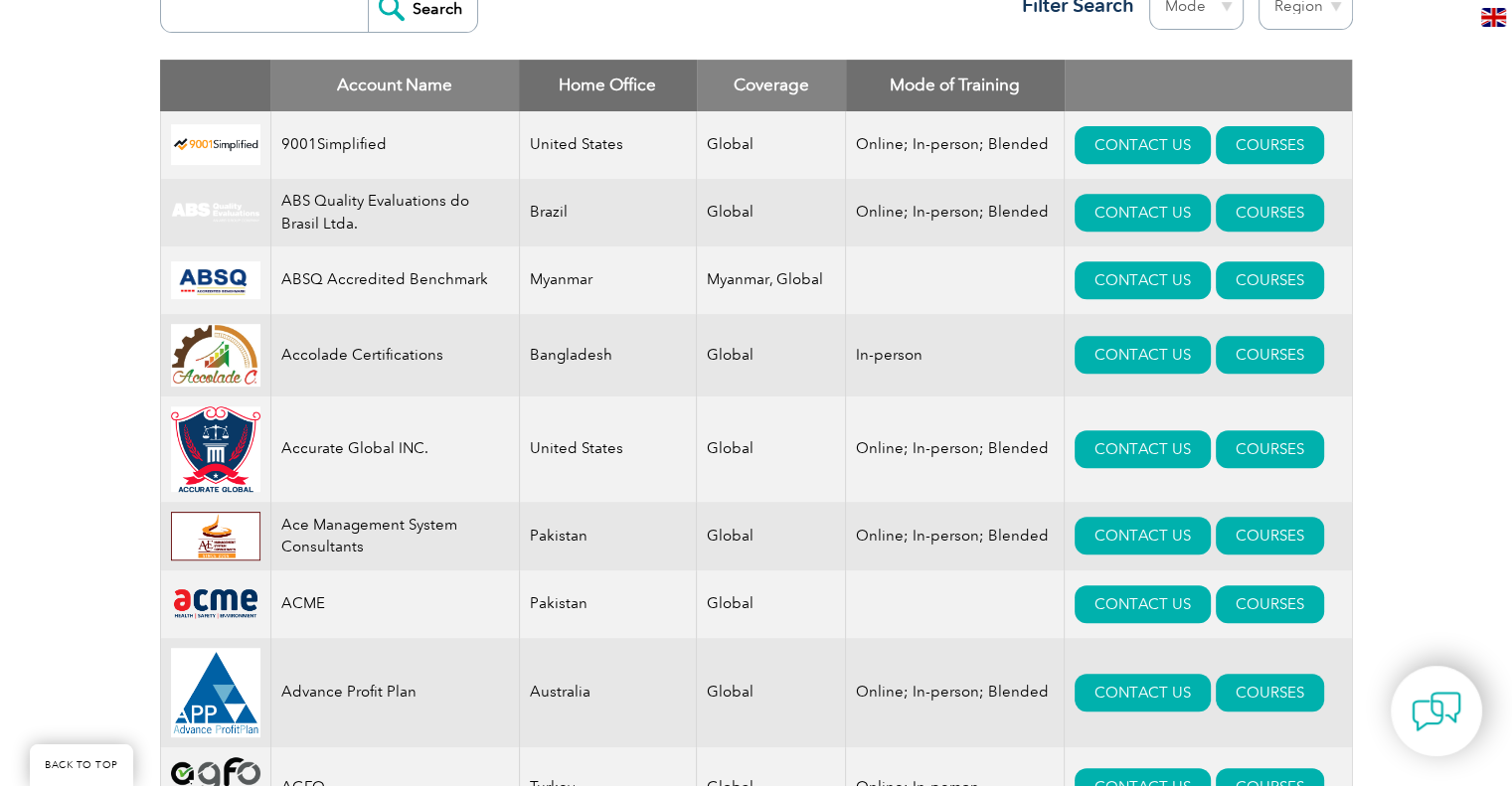 scroll, scrollTop: 696, scrollLeft: 0, axis: vertical 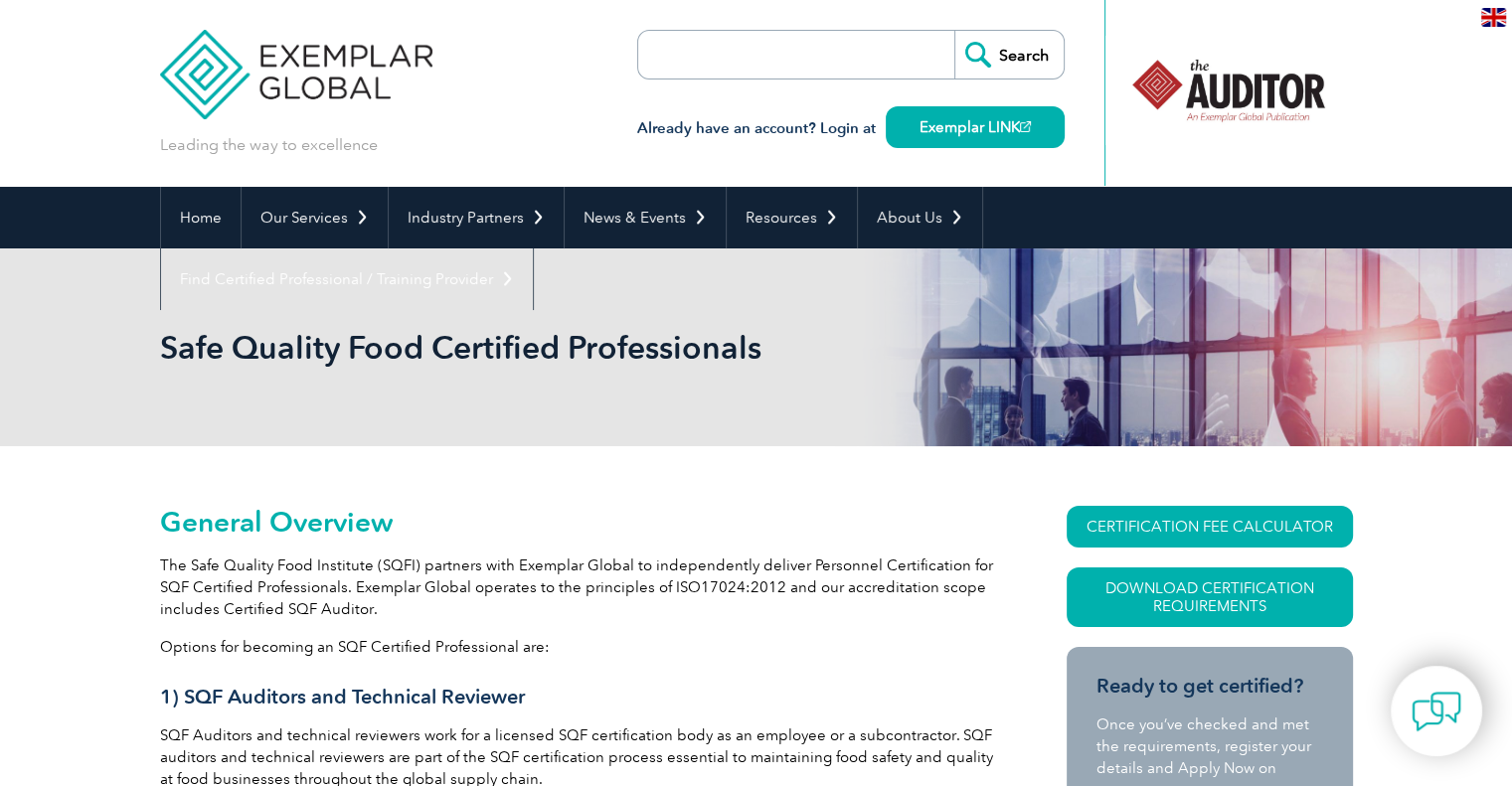 click at bounding box center [753, 55] 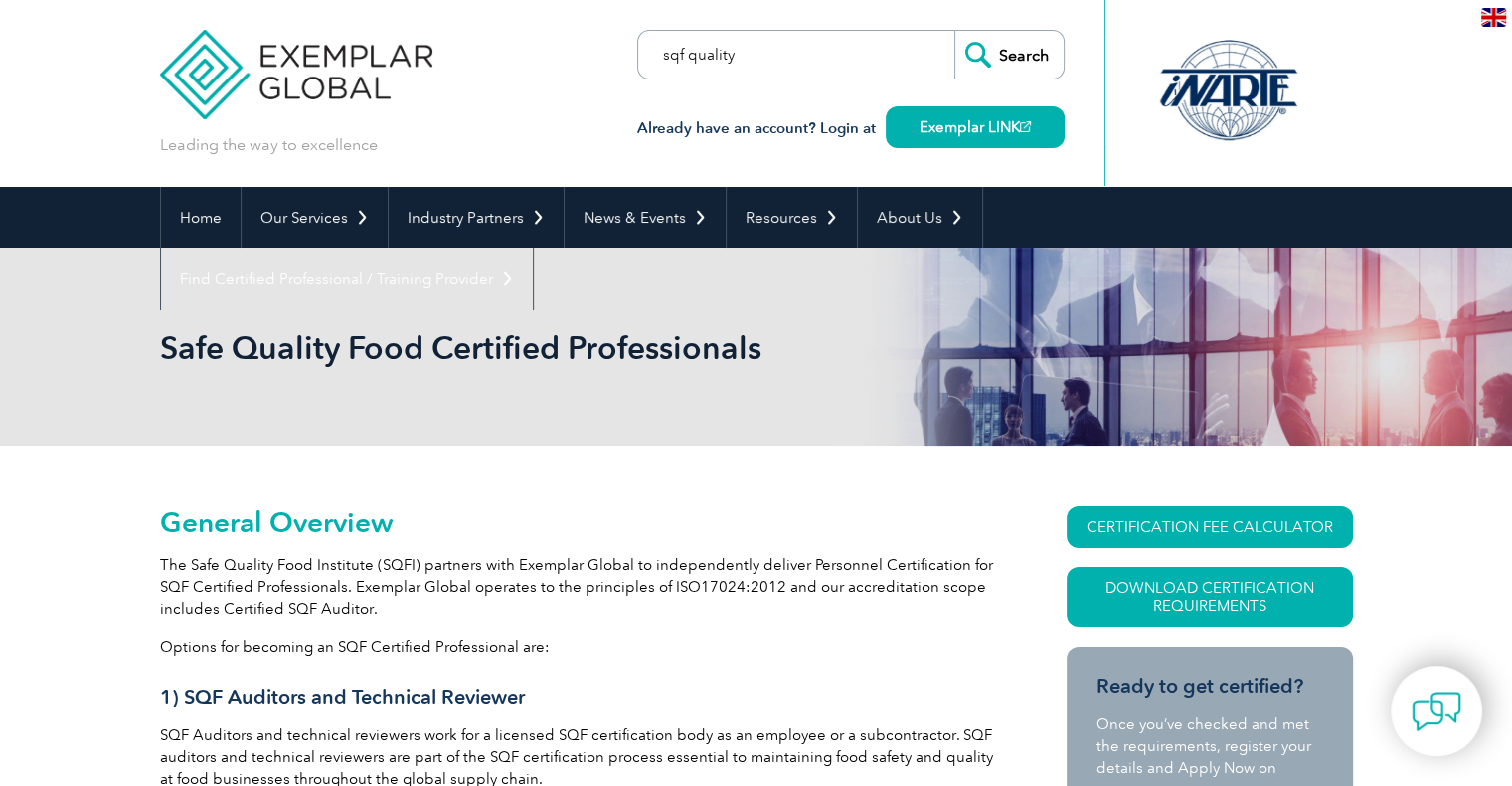 type on "sqf quality" 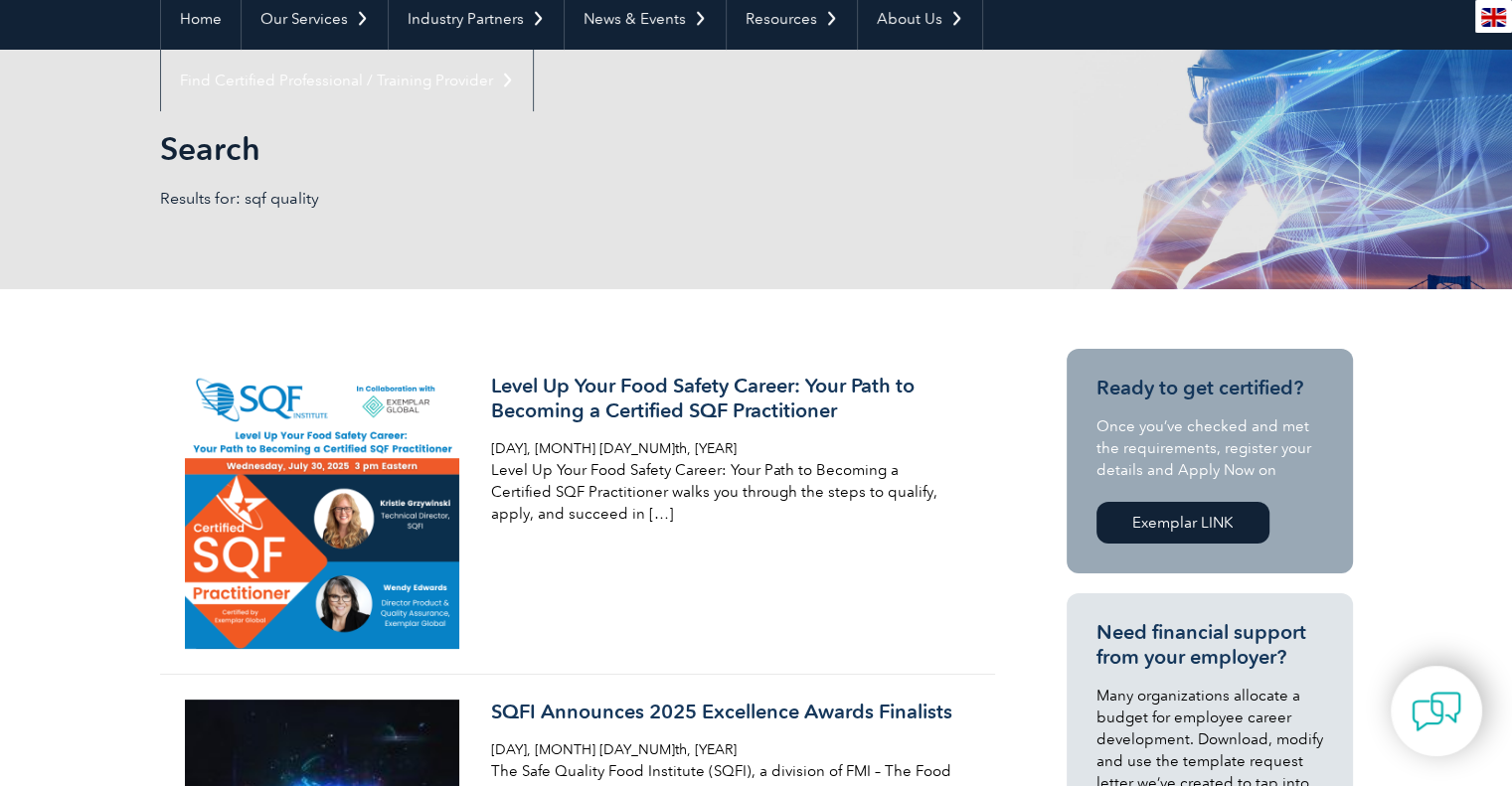 scroll, scrollTop: 0, scrollLeft: 0, axis: both 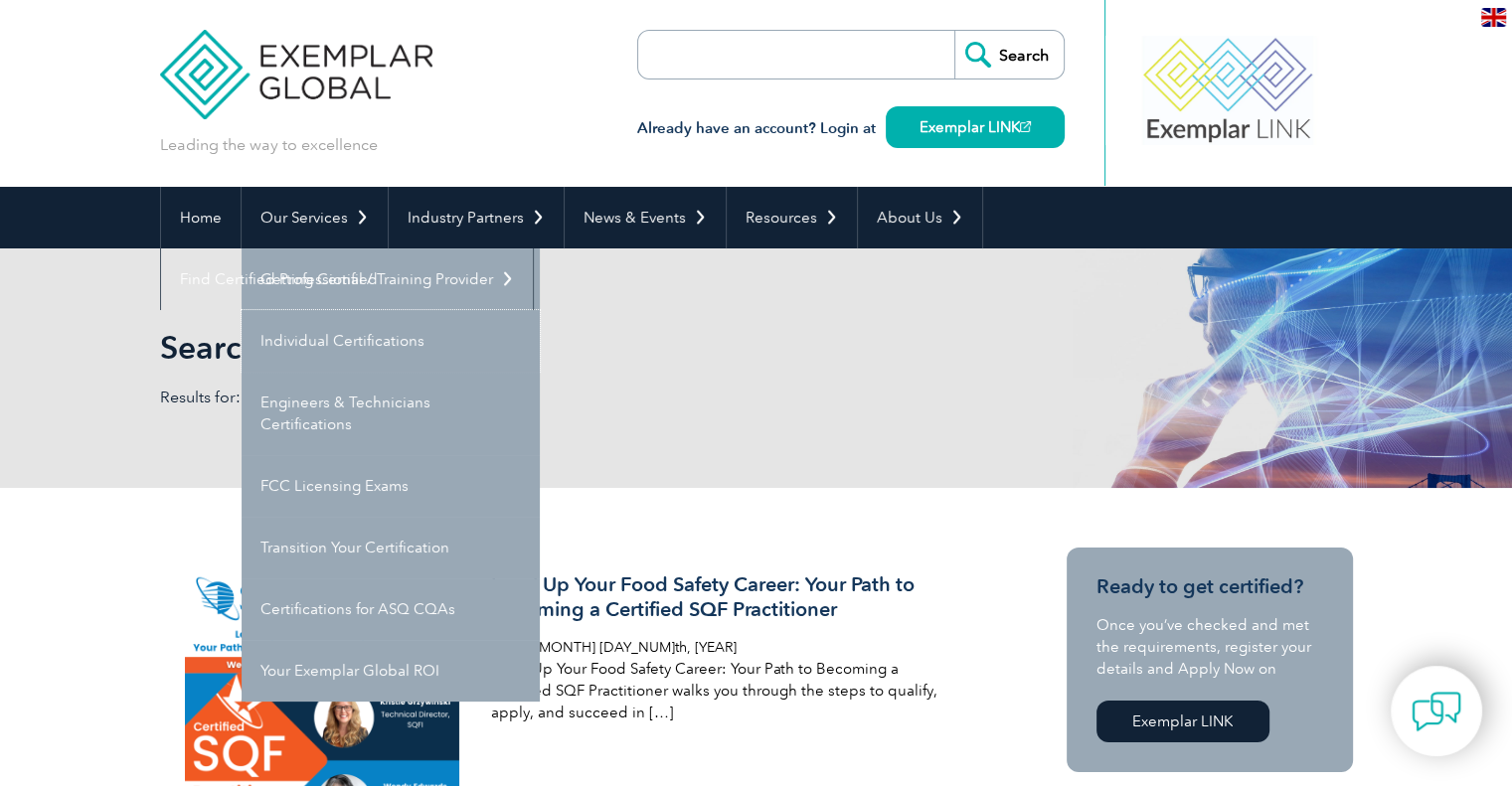 click on "Individual Certifications" at bounding box center (391, 341) 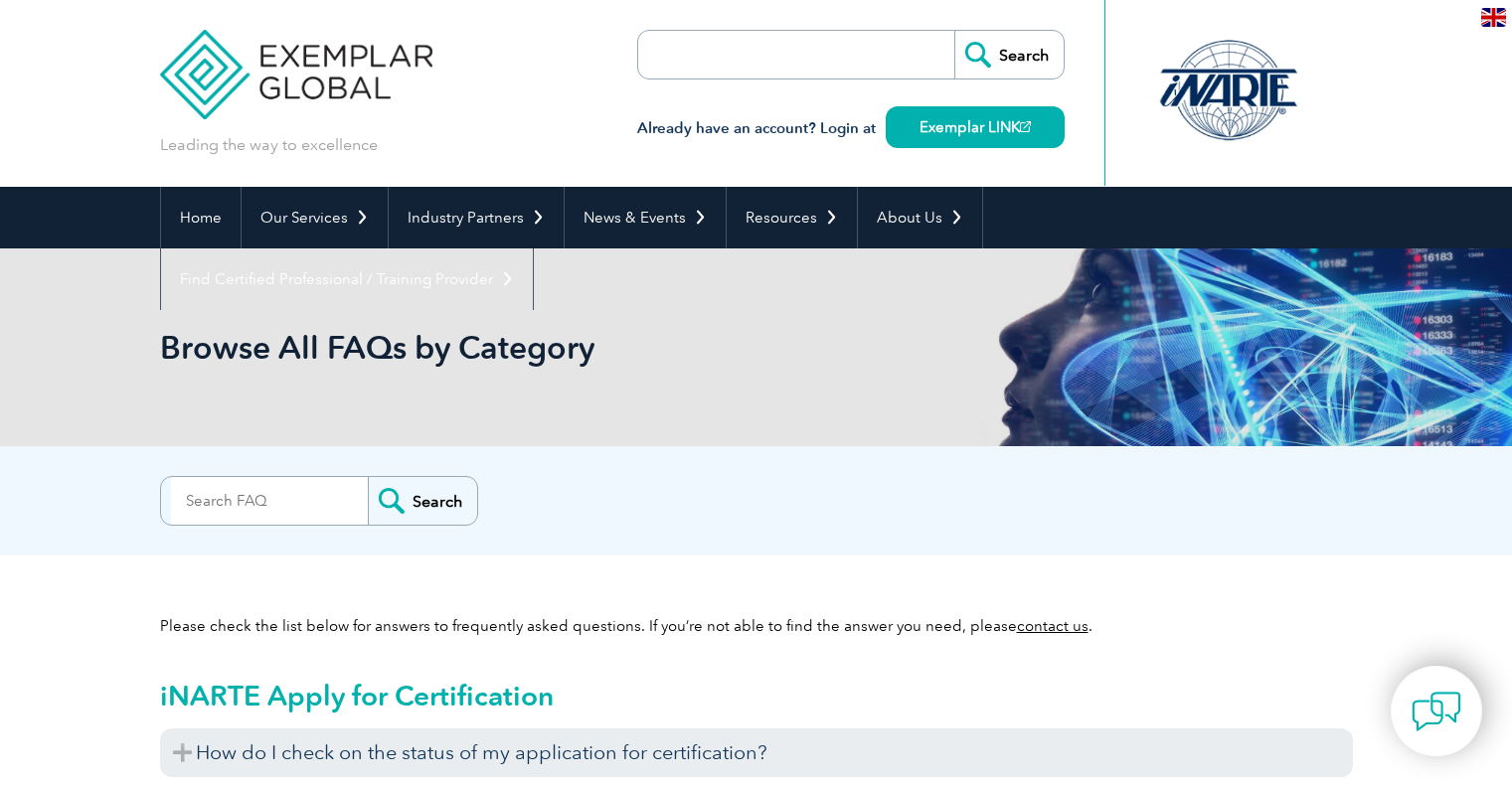 scroll, scrollTop: 0, scrollLeft: 0, axis: both 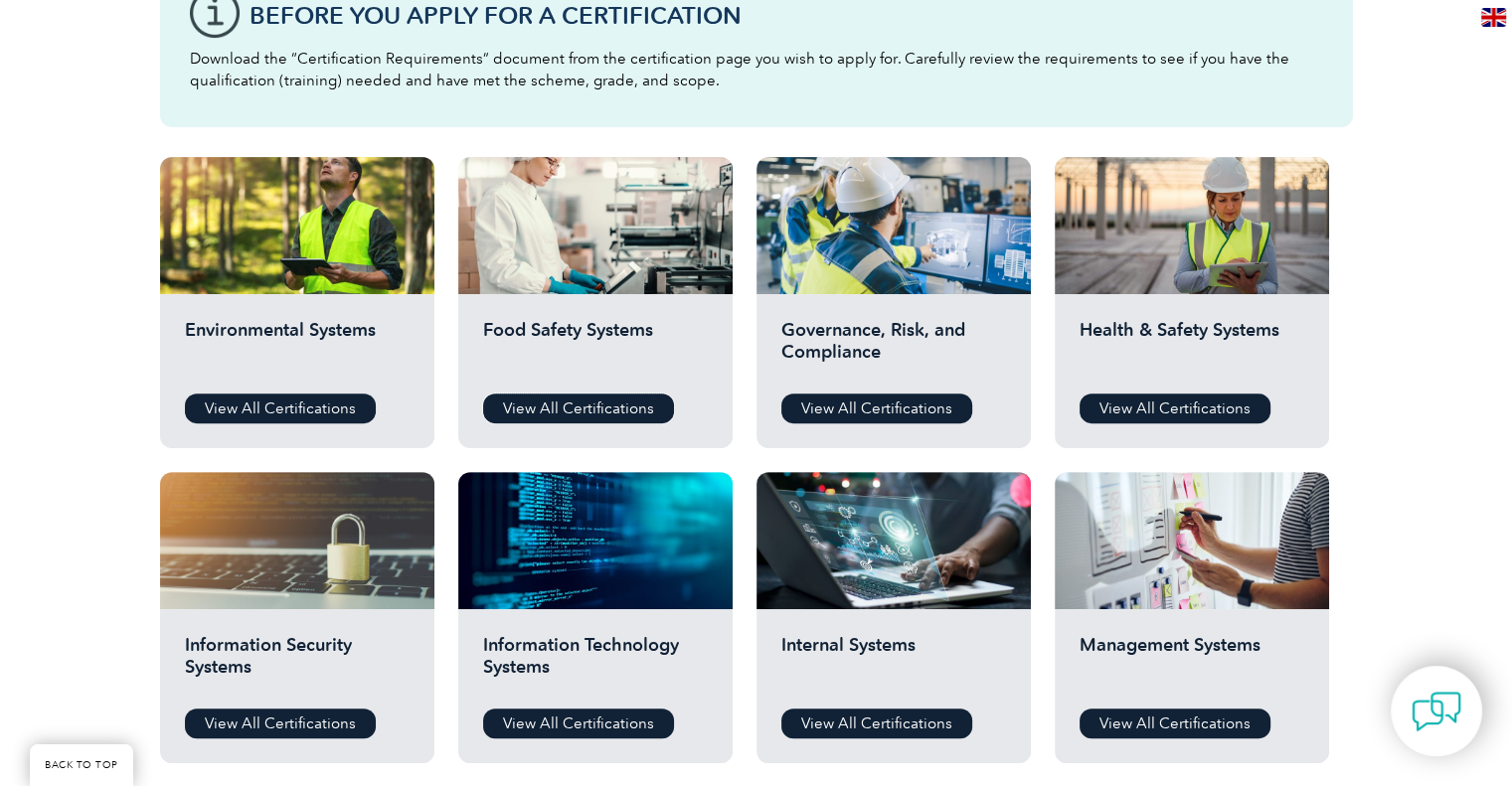 click on "View All Certifications" at bounding box center [579, 408] 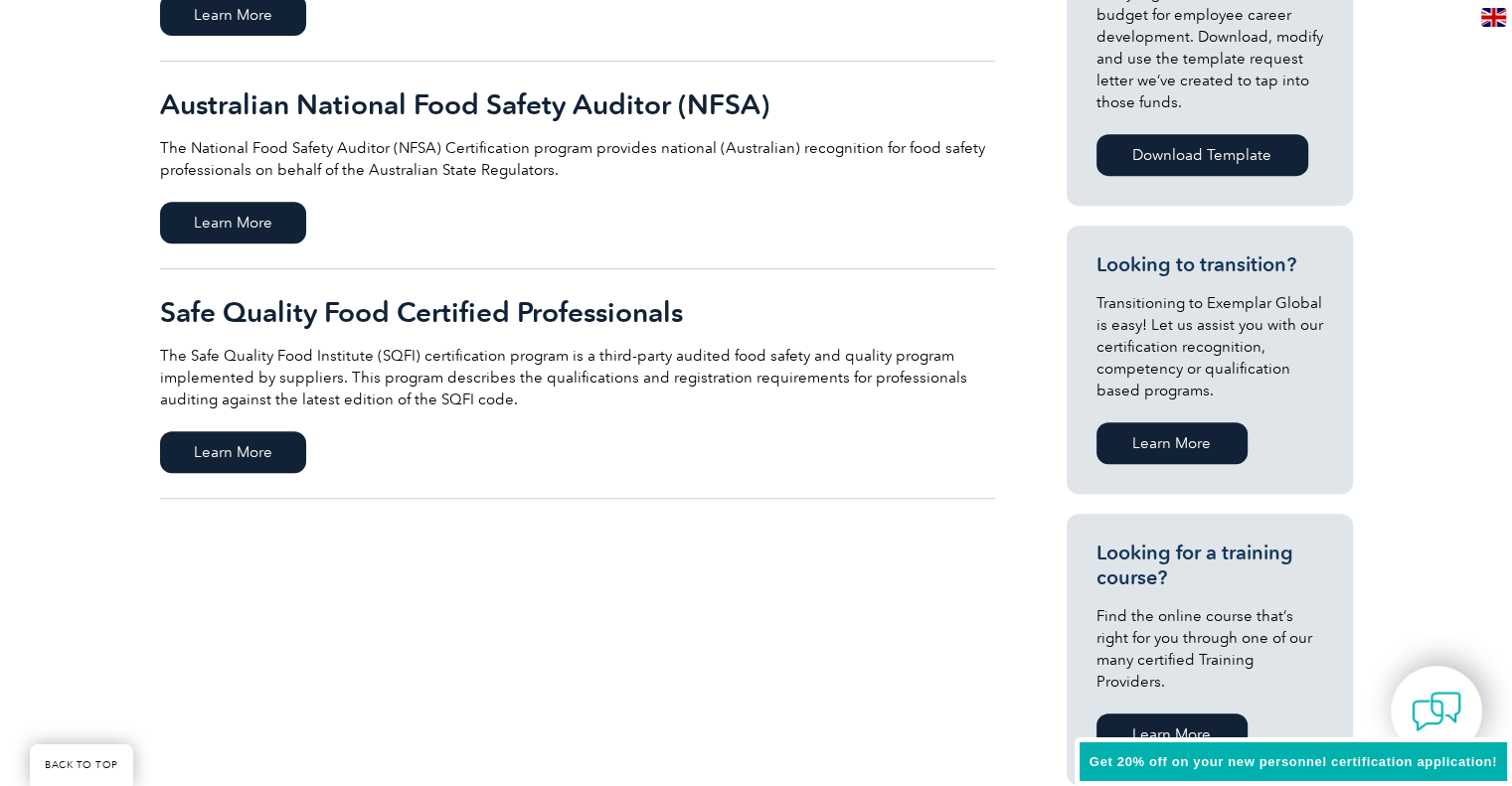 scroll, scrollTop: 894, scrollLeft: 0, axis: vertical 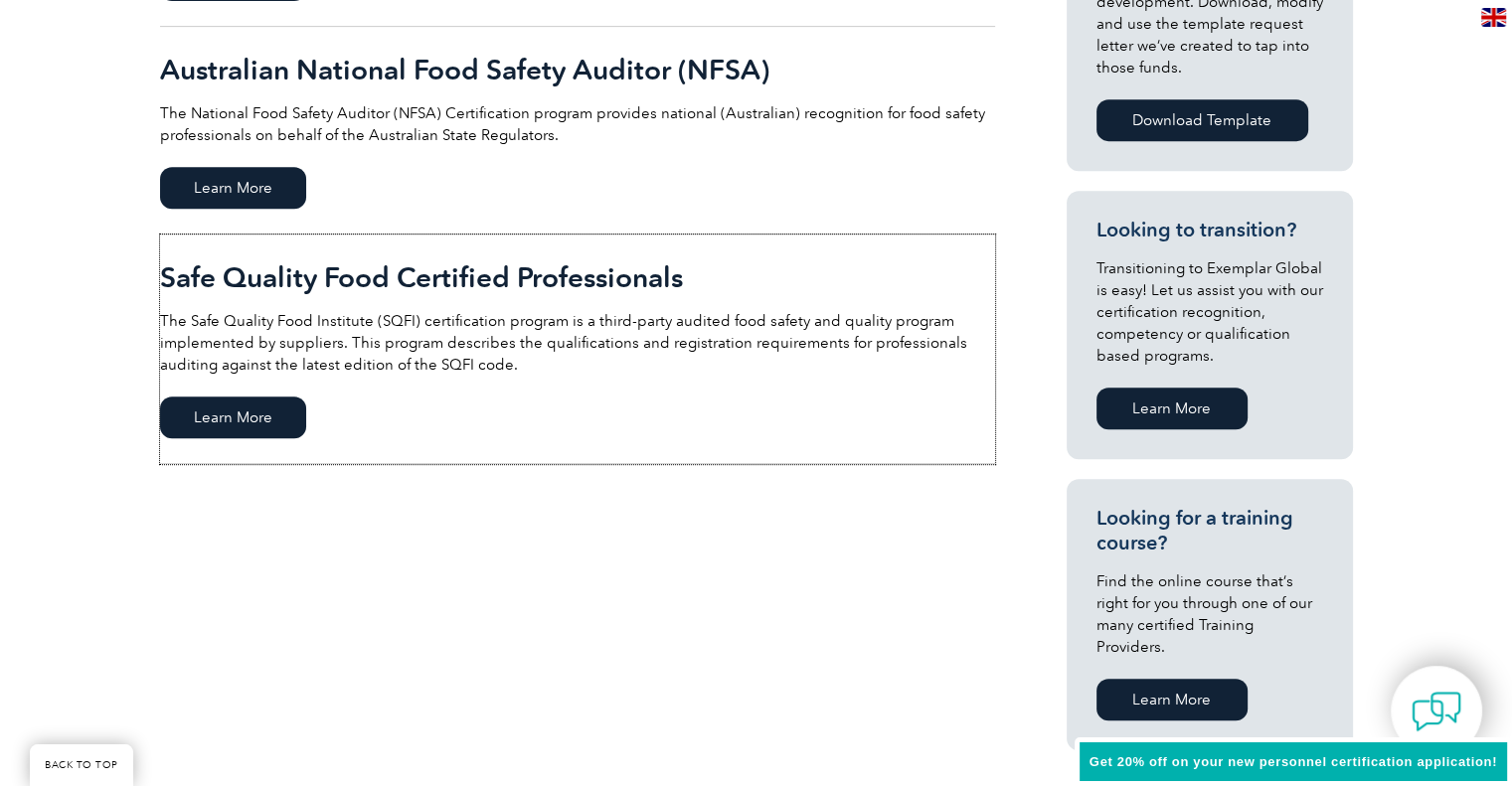 click on "Learn More" at bounding box center (233, 417) 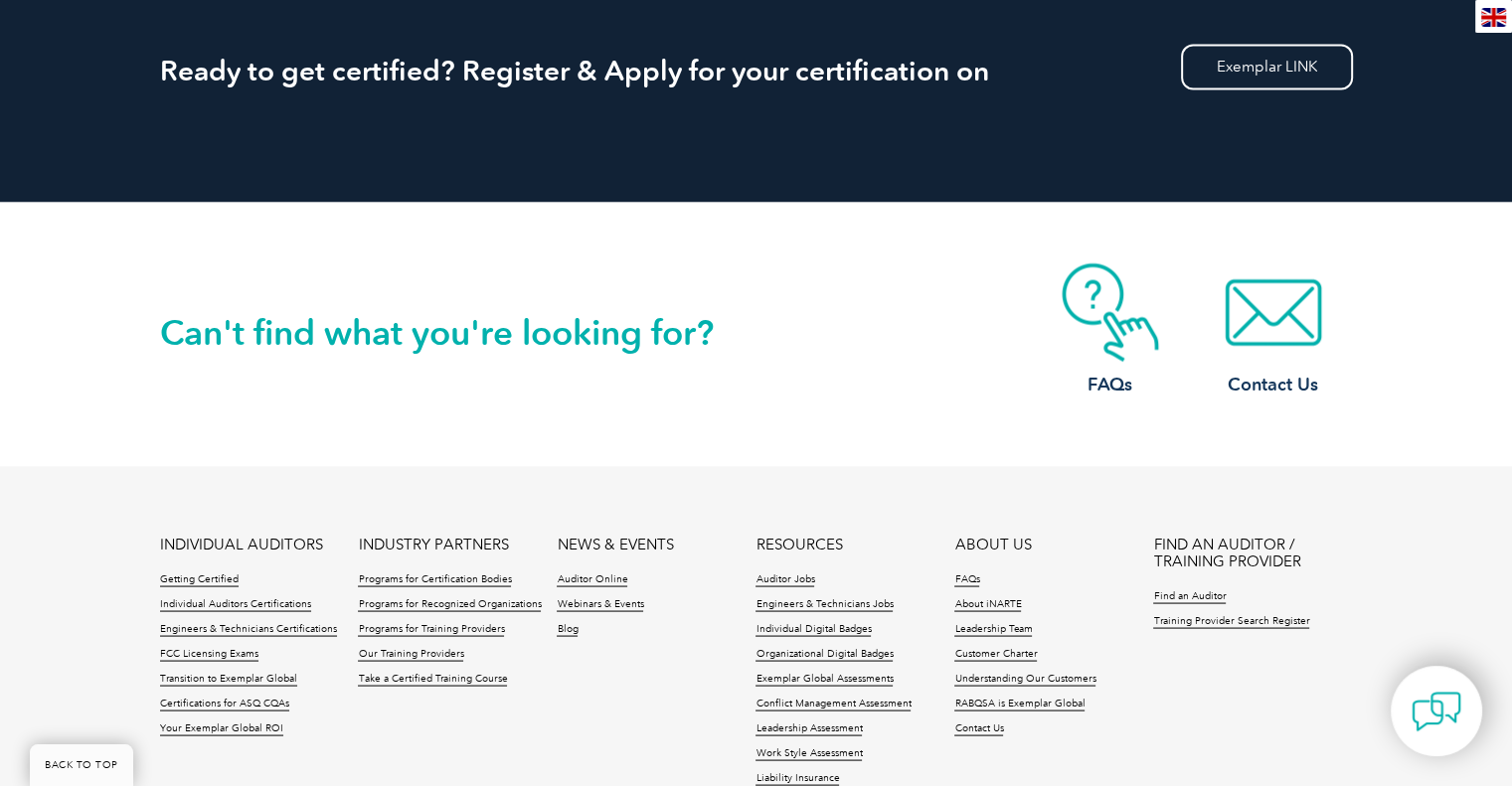 scroll, scrollTop: 3921, scrollLeft: 0, axis: vertical 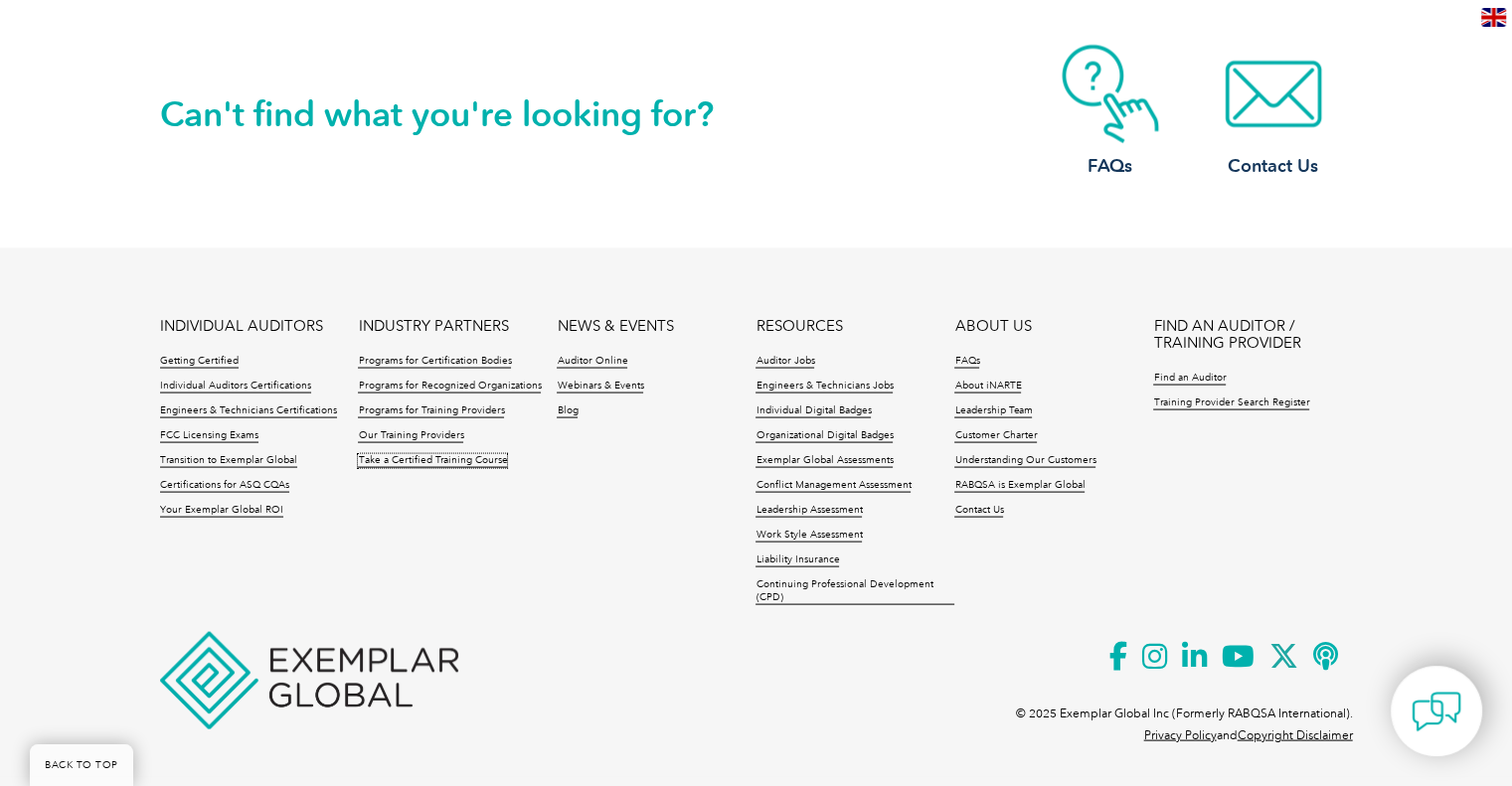 click on "Take a Certified Training Course" at bounding box center [432, 461] 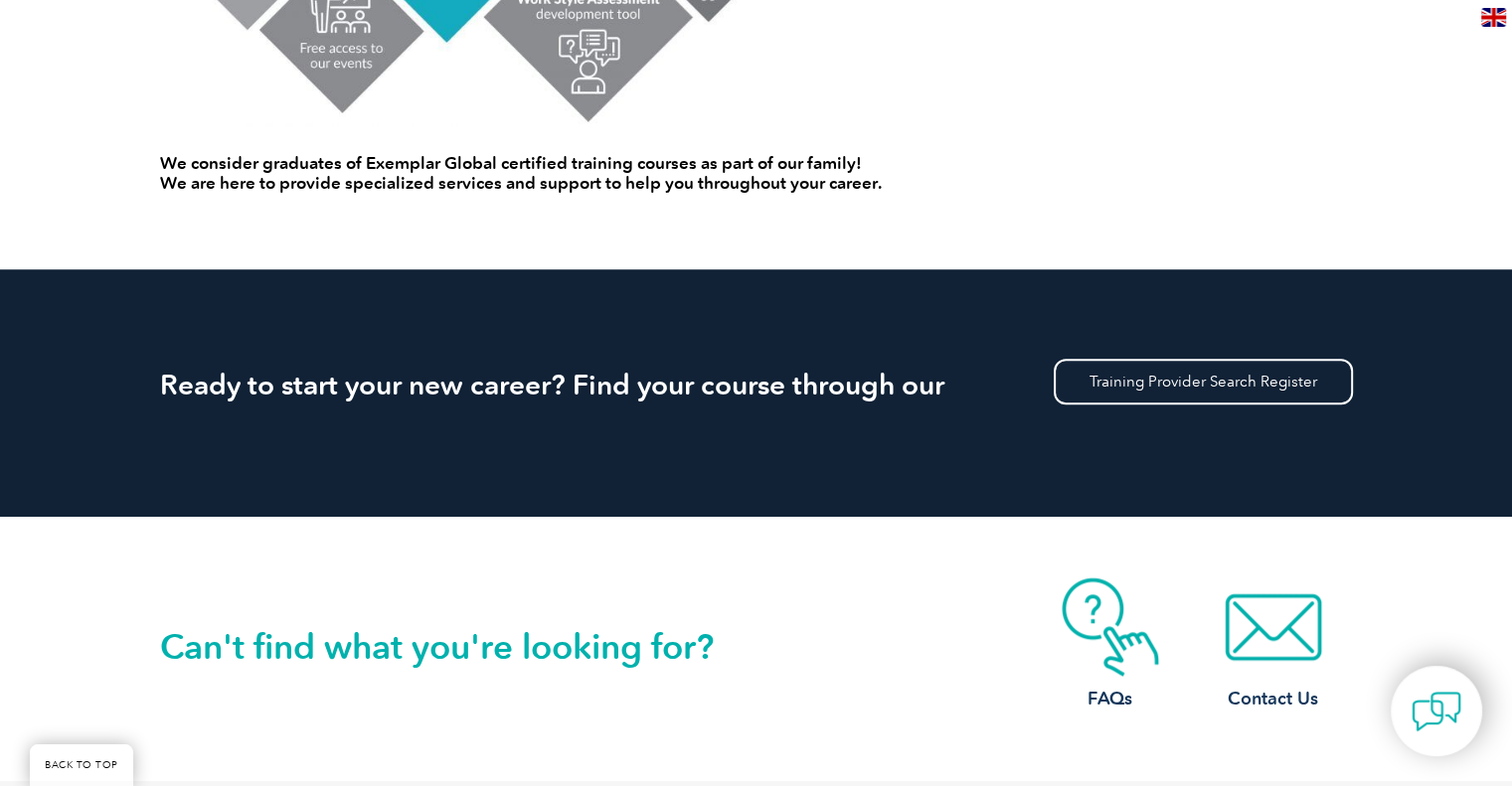 scroll, scrollTop: 2087, scrollLeft: 0, axis: vertical 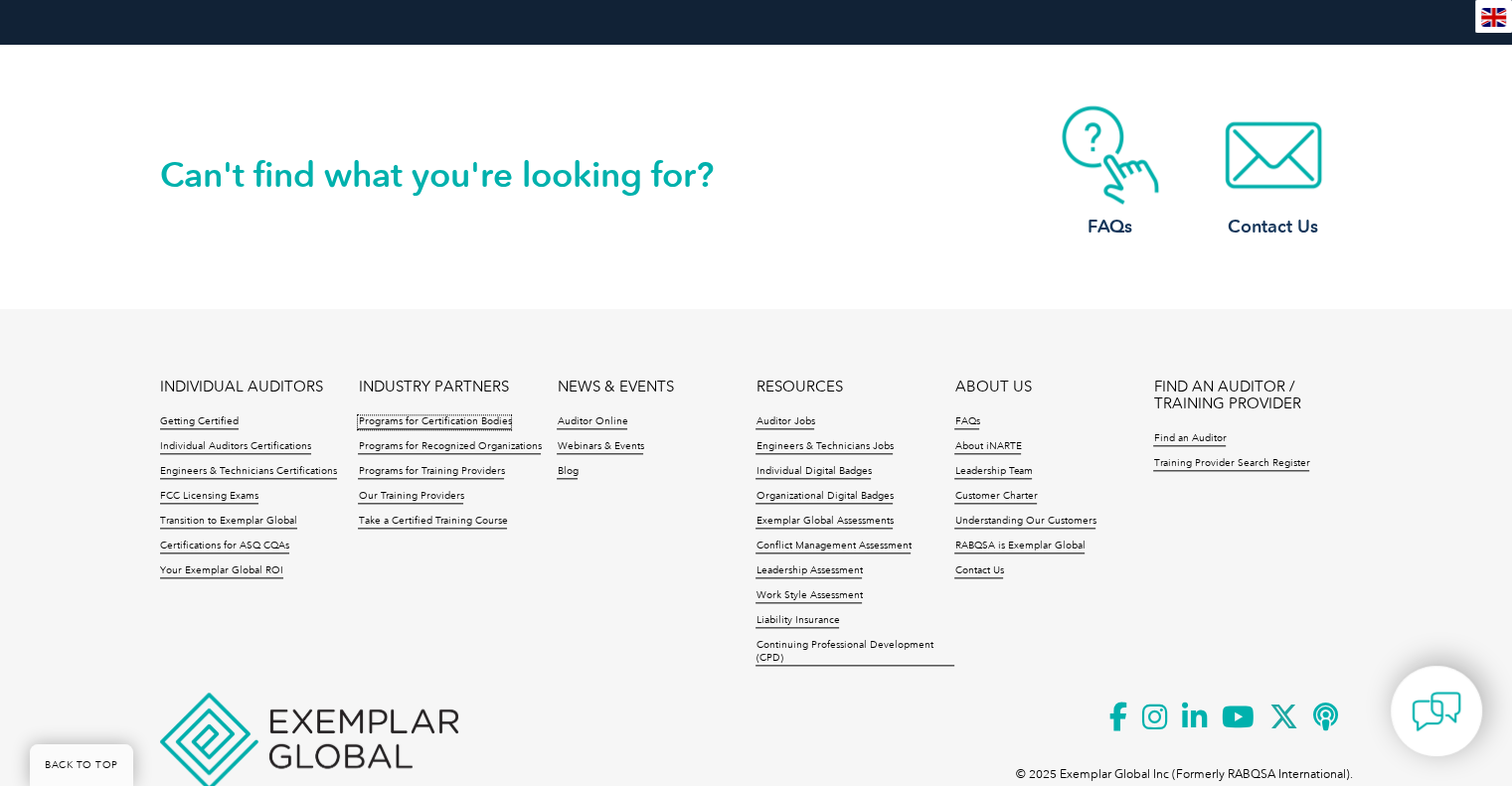 click on "Programs for Certification Bodies" at bounding box center (434, 422) 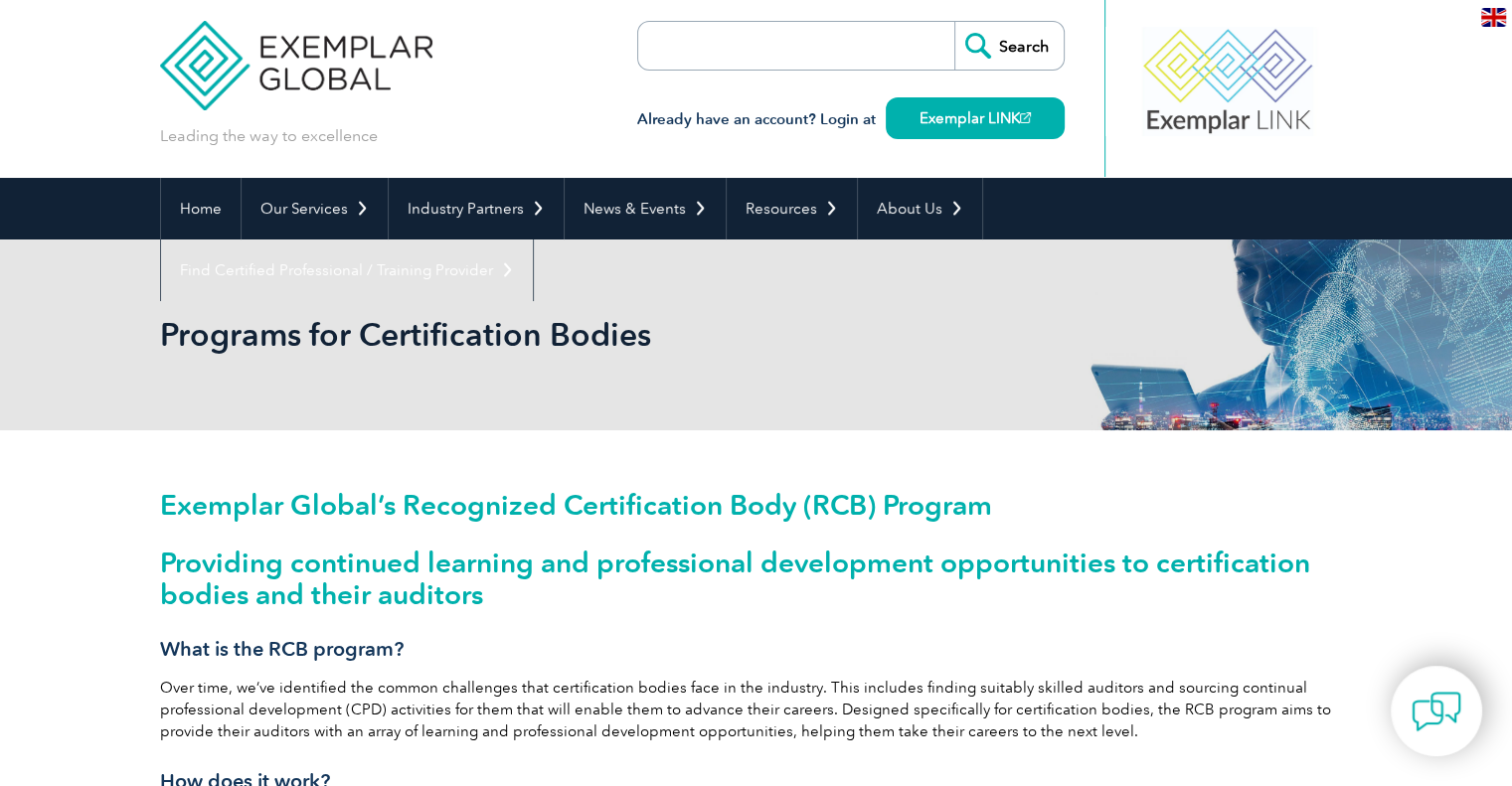 scroll, scrollTop: 0, scrollLeft: 0, axis: both 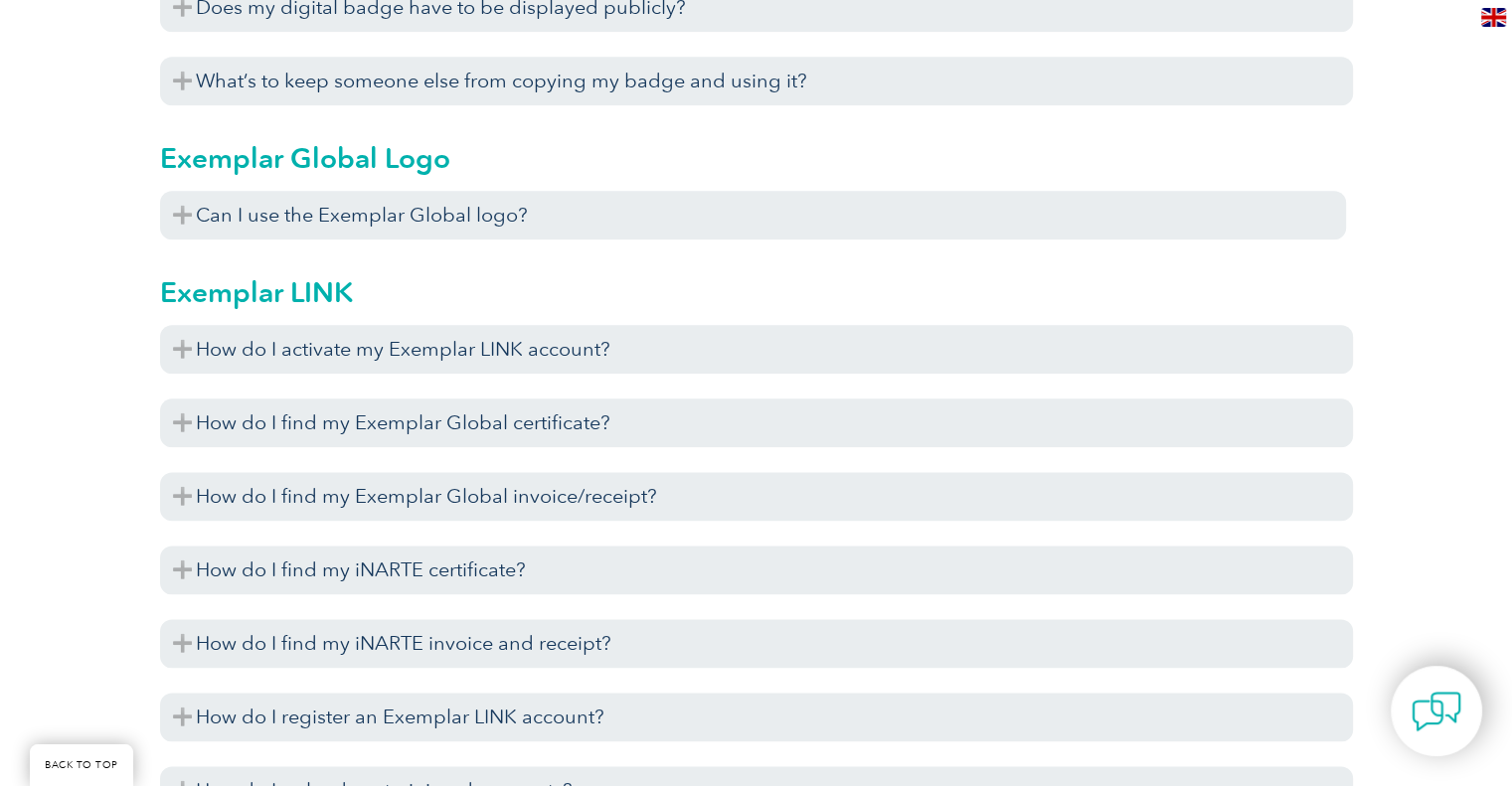 click on "How do I activate my Exemplar LINK account?" at bounding box center [756, 349] 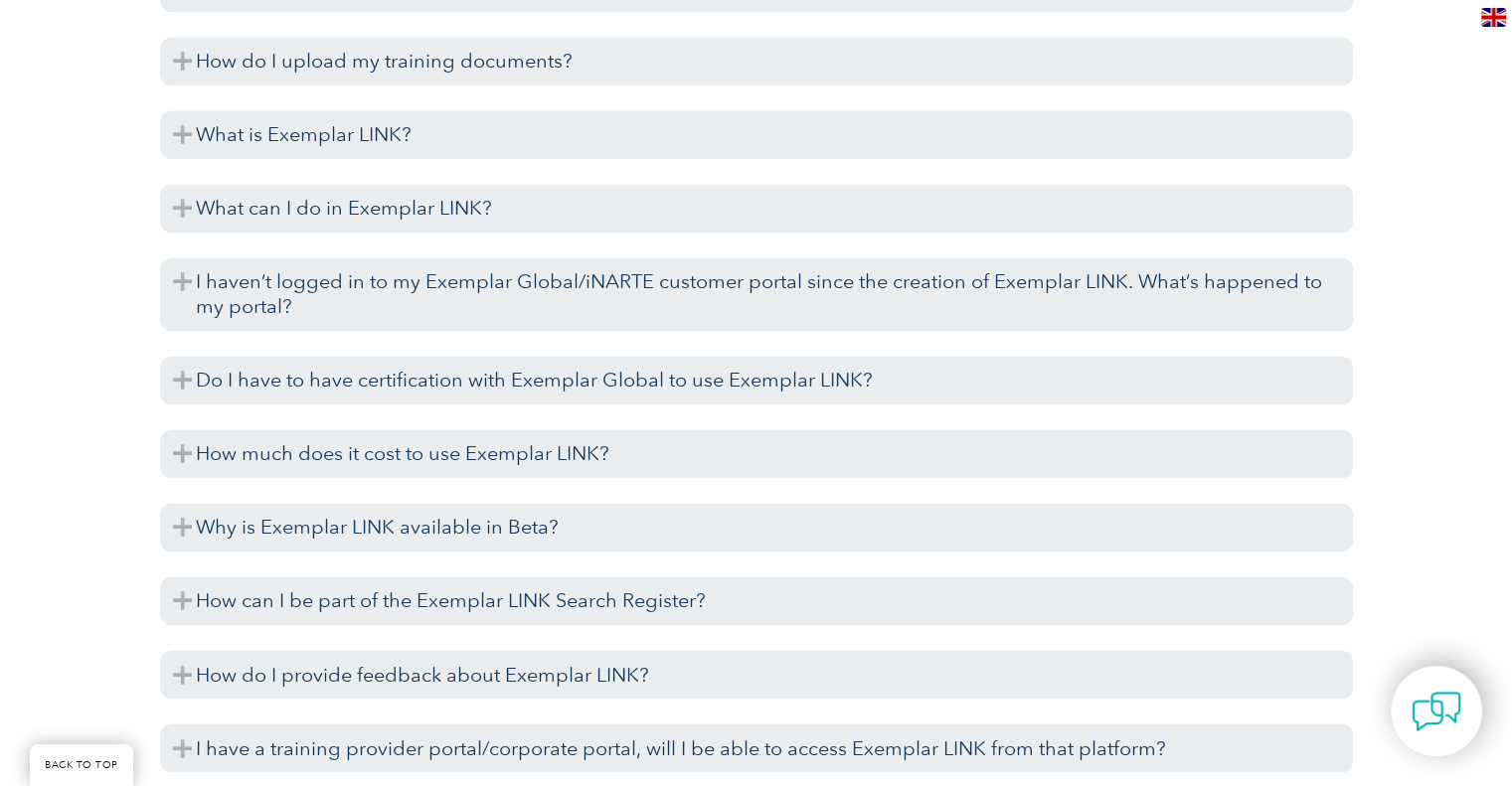 scroll, scrollTop: 3578, scrollLeft: 0, axis: vertical 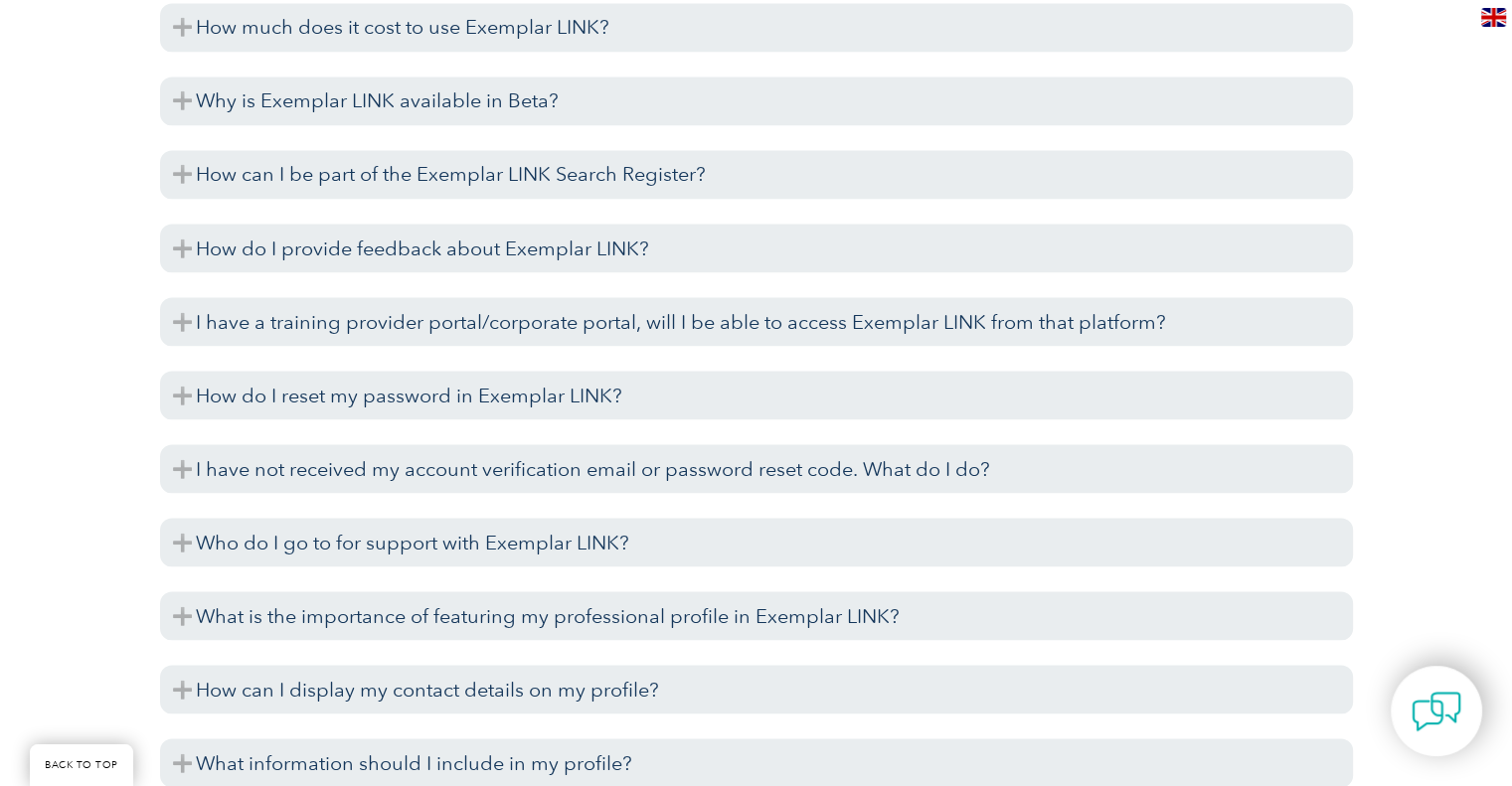 click on "How do I reset my password in Exemplar LINK?" at bounding box center [756, 394] 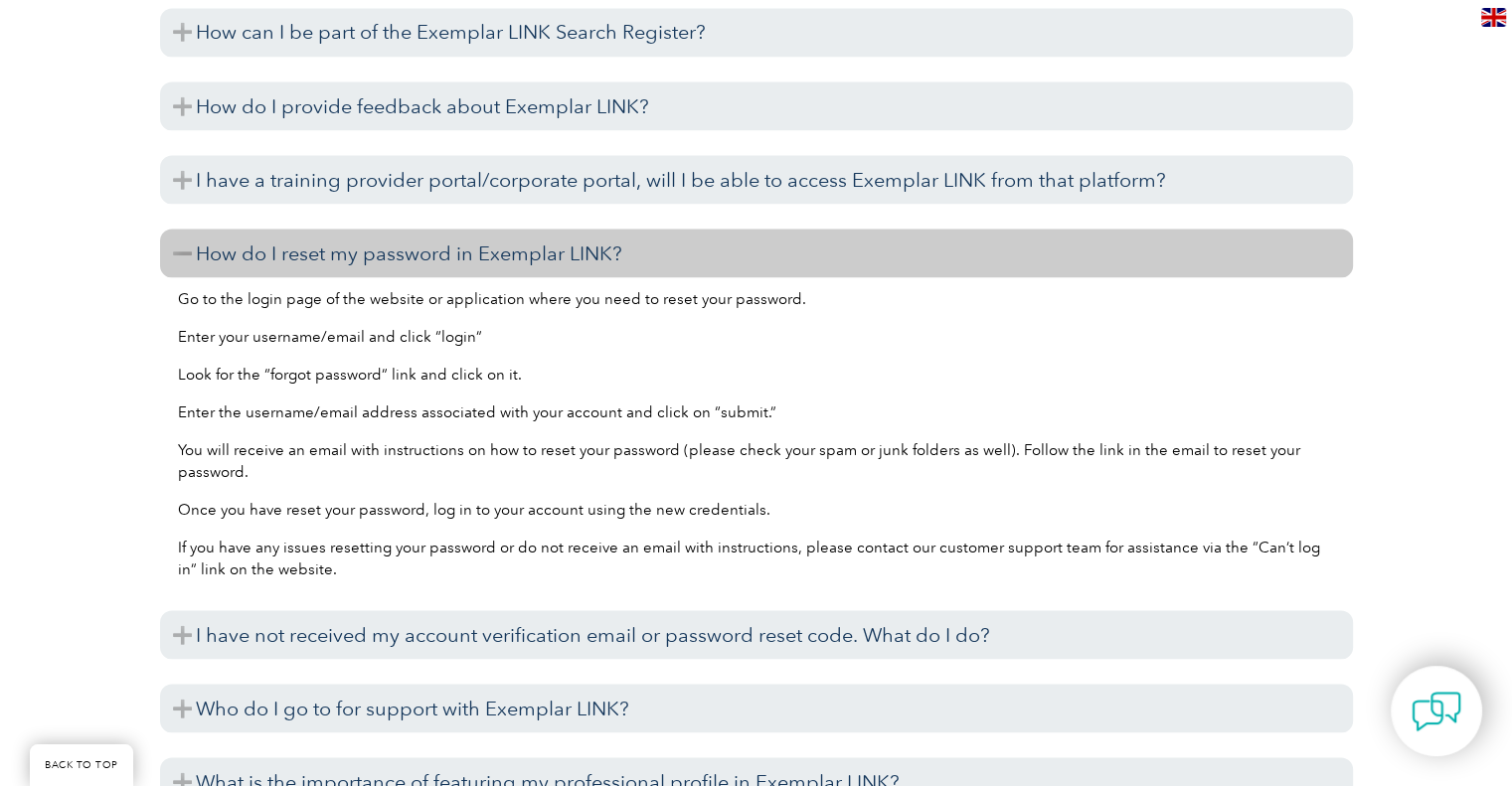 scroll, scrollTop: 3777, scrollLeft: 0, axis: vertical 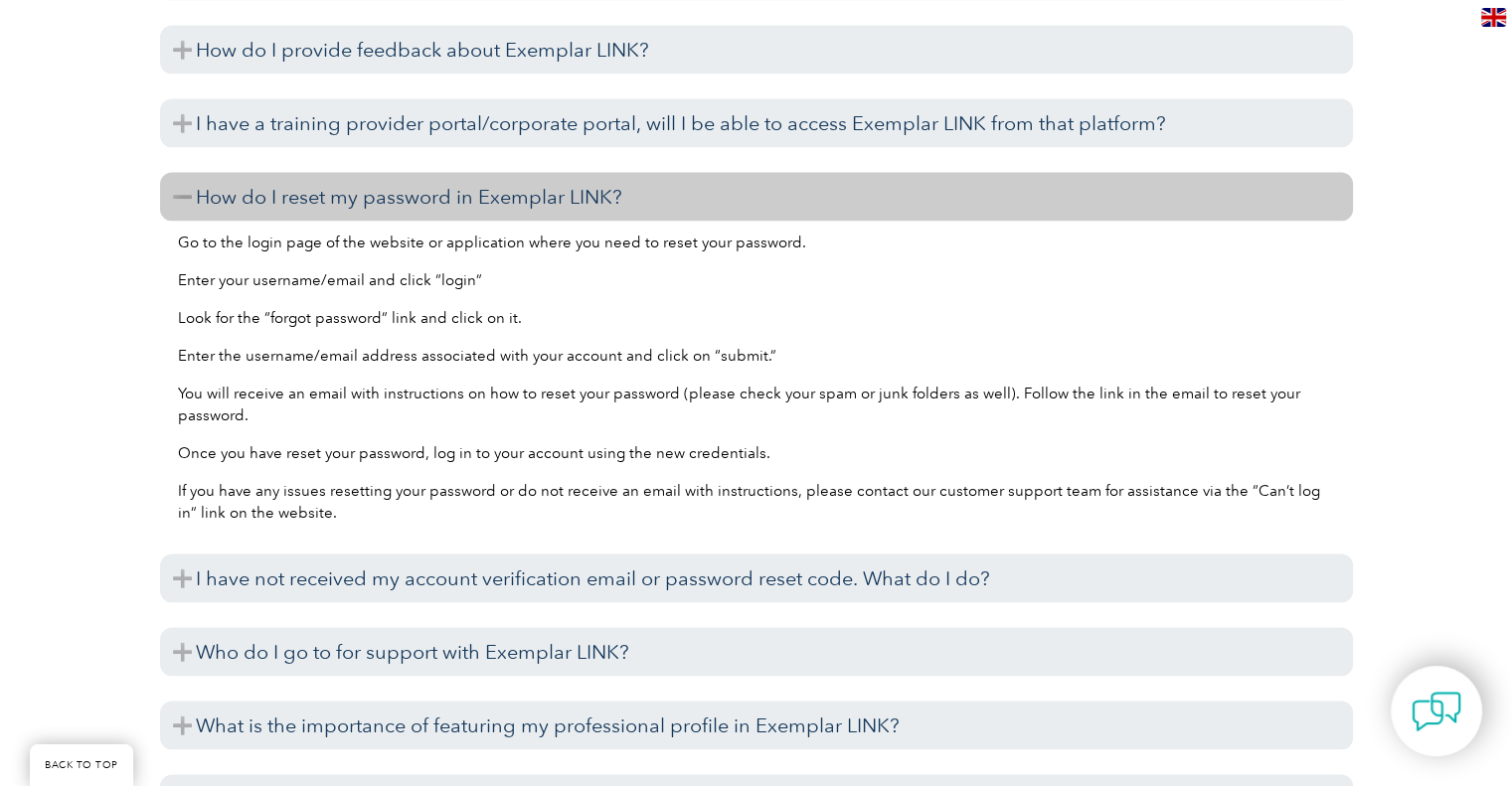click on "I have not received my account verification email or password reset code. What do I do?" at bounding box center (756, 577) 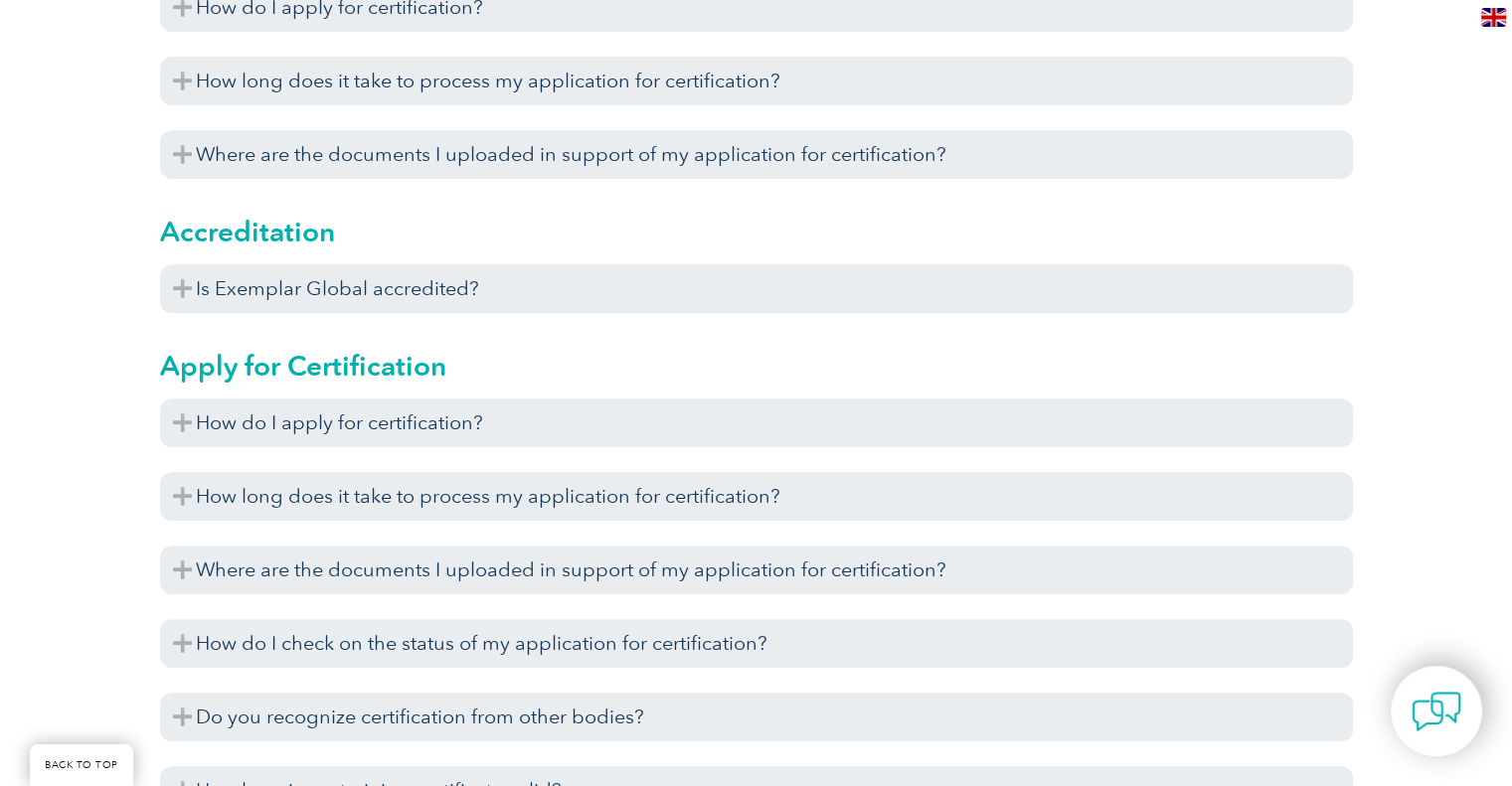scroll, scrollTop: 0, scrollLeft: 0, axis: both 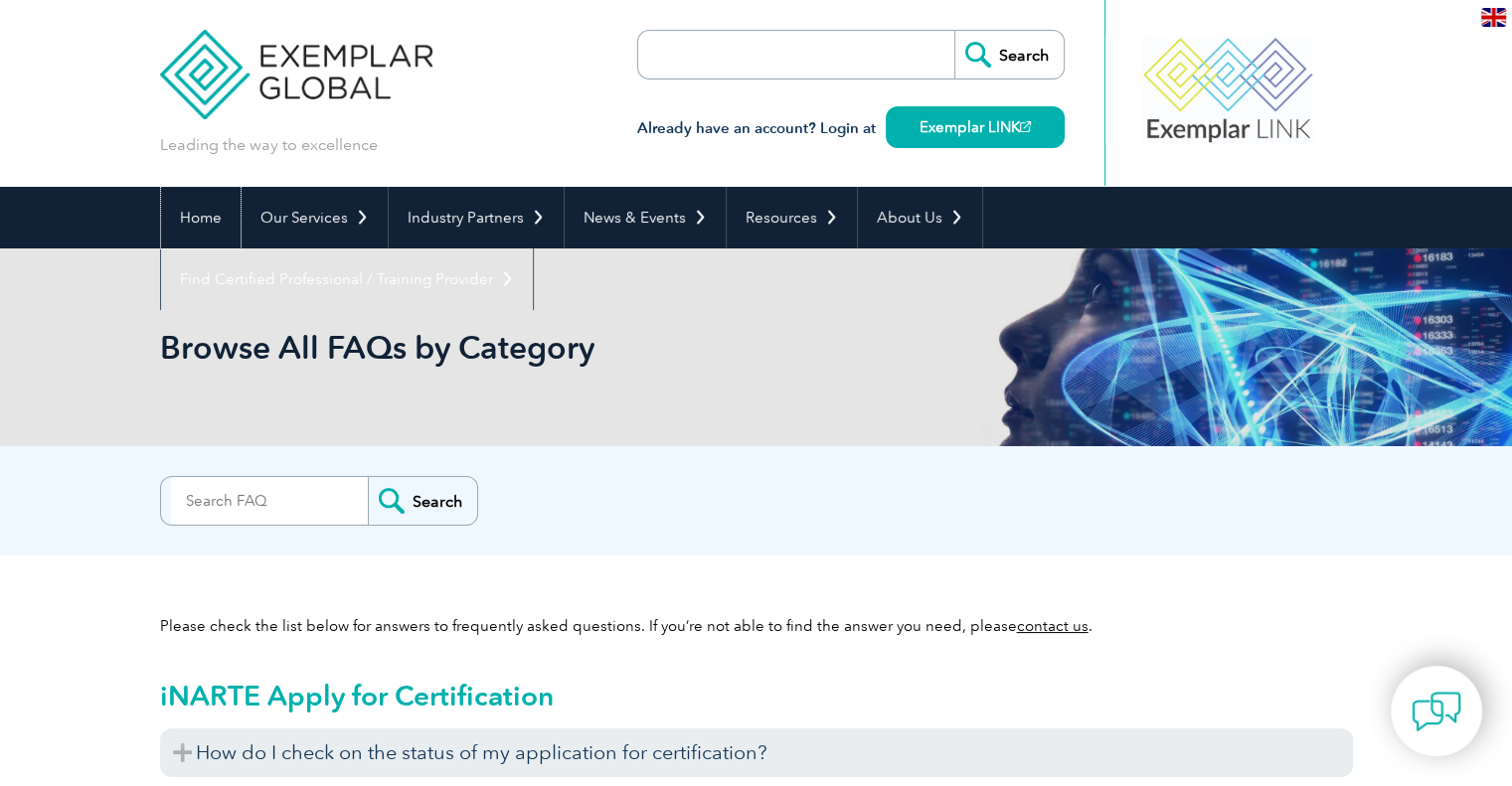 click on "Home" at bounding box center (201, 218) 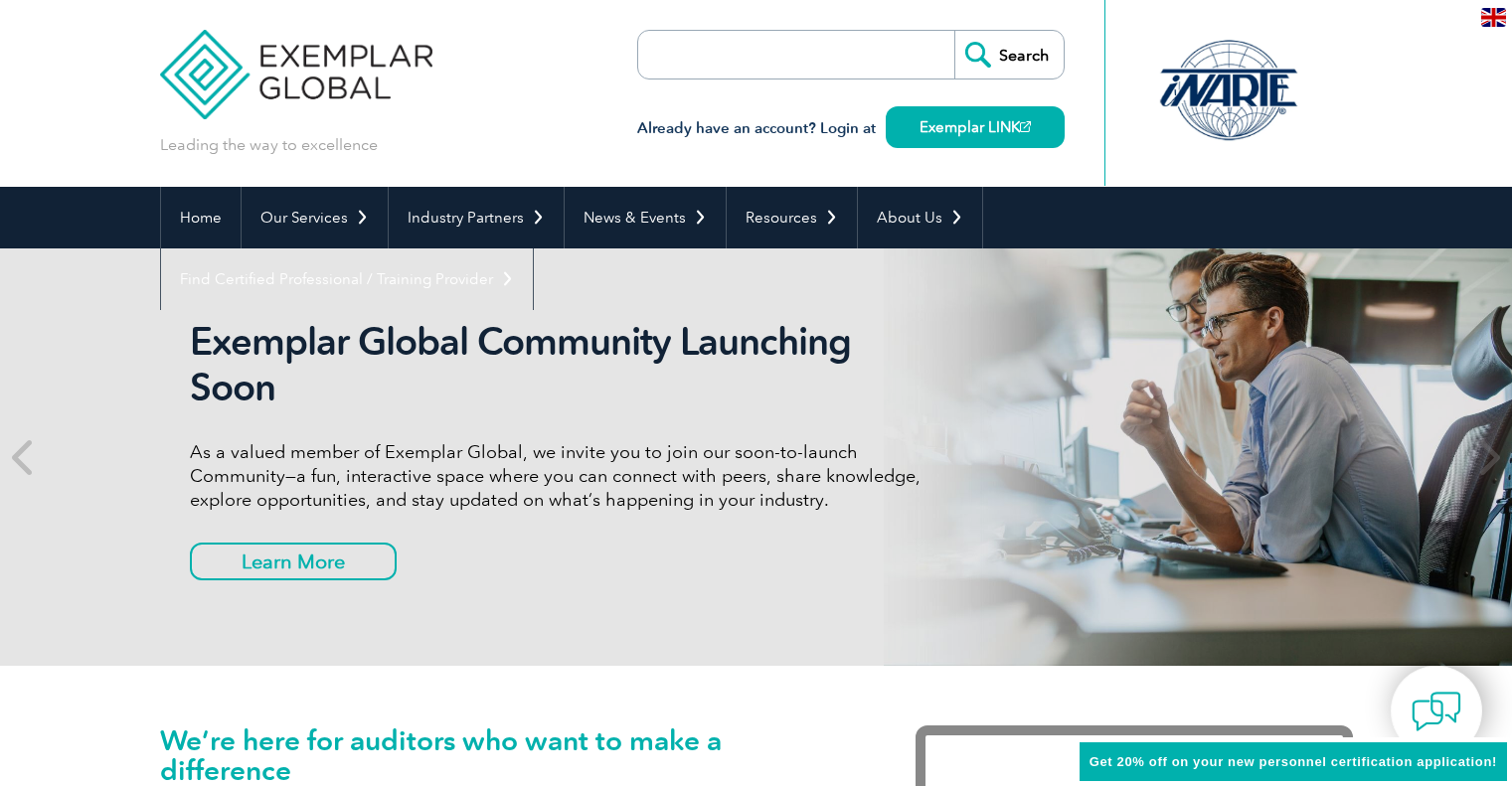 scroll, scrollTop: 0, scrollLeft: 0, axis: both 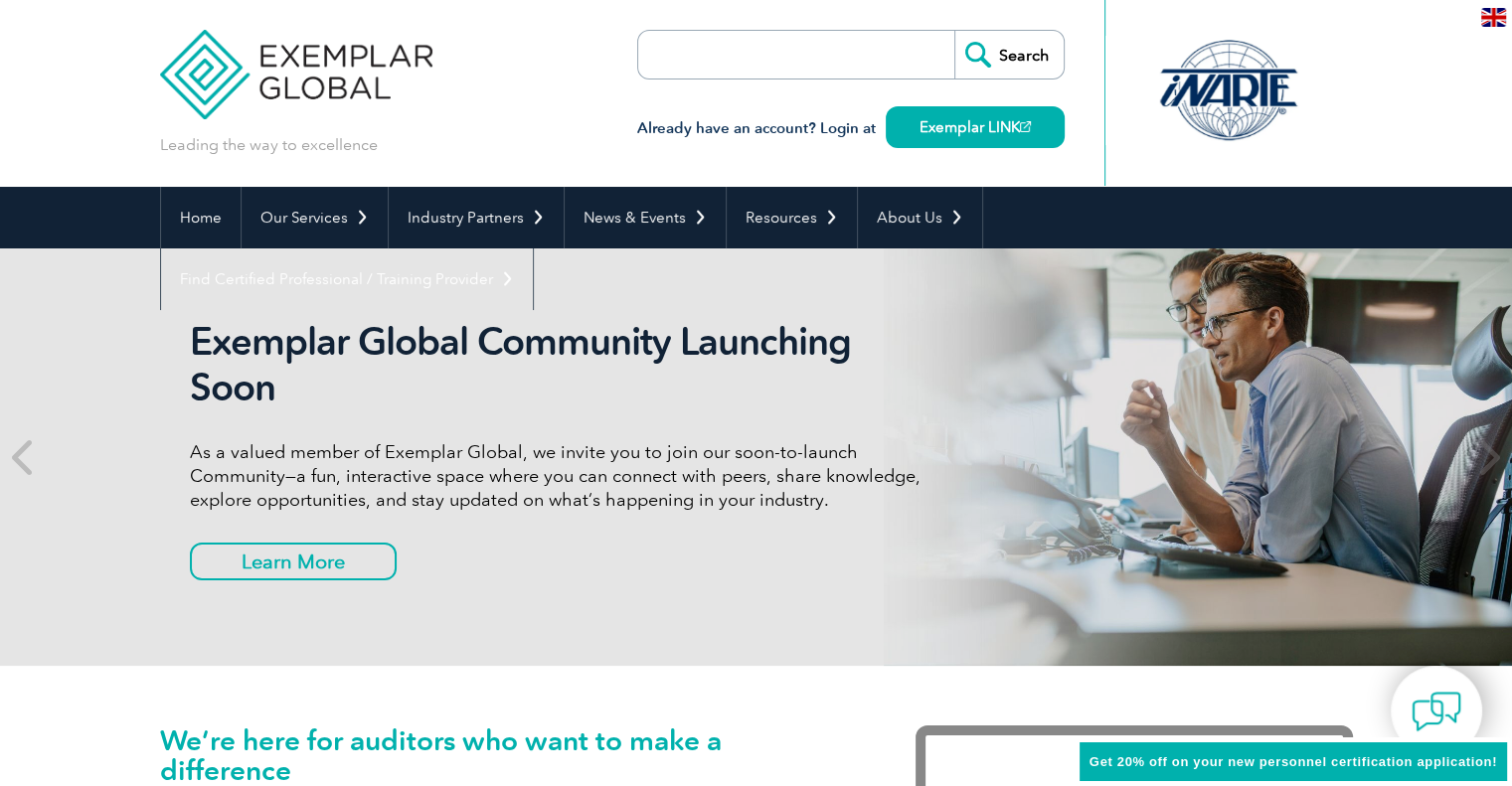 click on "Our Services" at bounding box center [314, 218] 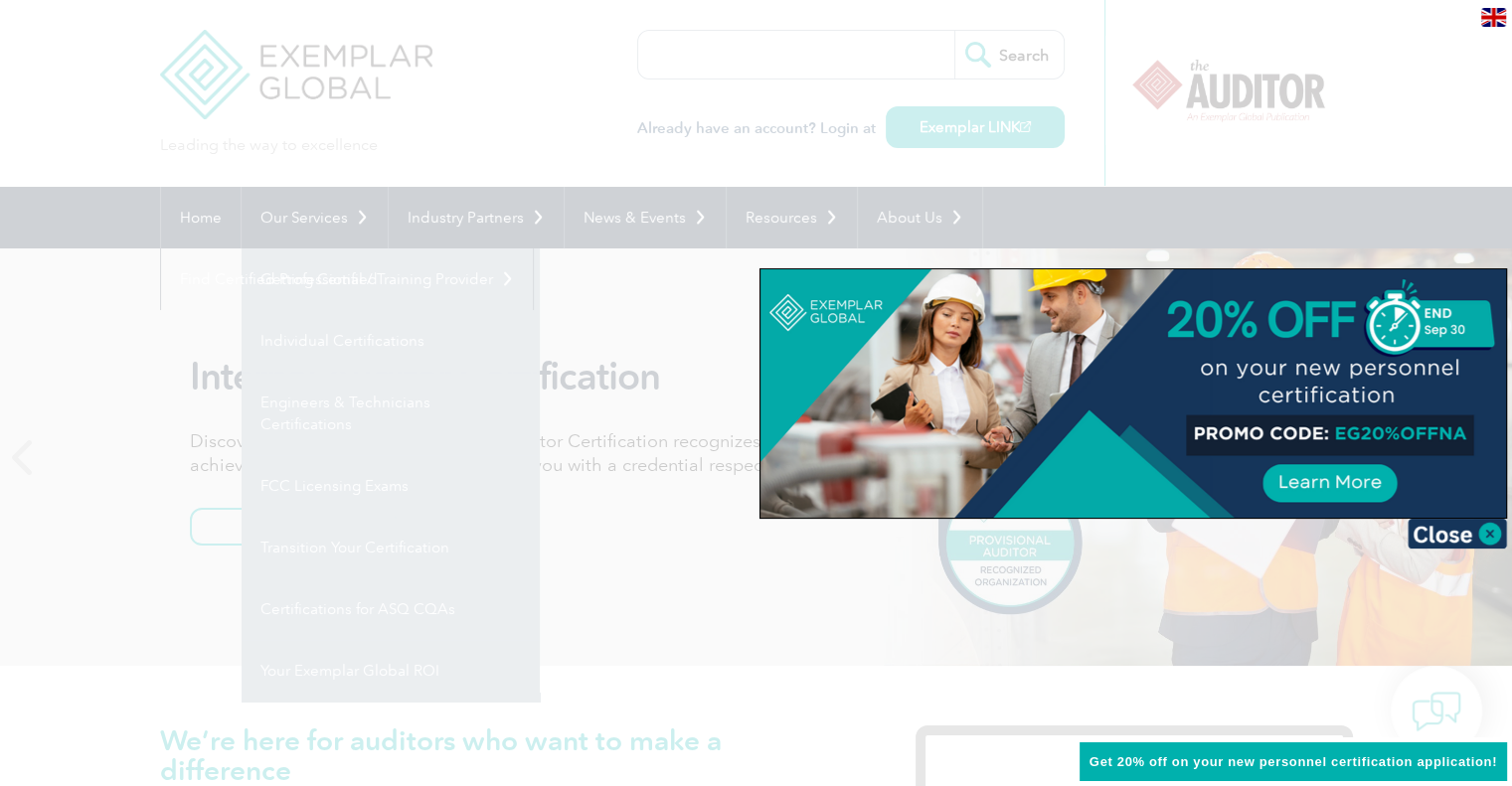 click at bounding box center (756, 393) 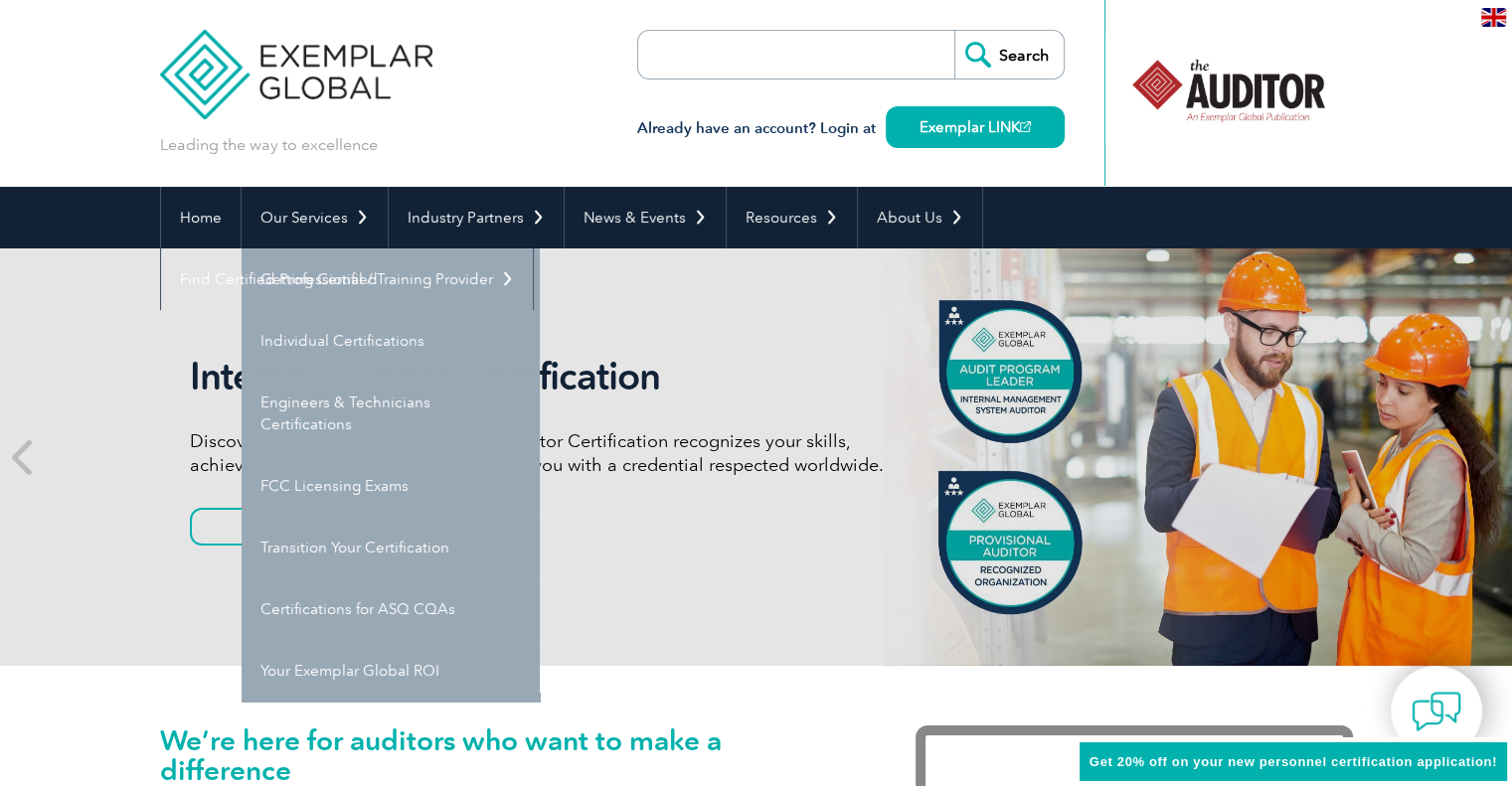 click on "Internal Auditor Certification   Discover how our redesigned Internal Auditor Certification recognizes your skills, achievements, and experience—providing you with a credential respected worldwide.   Learn More" at bounding box center [756, 457] 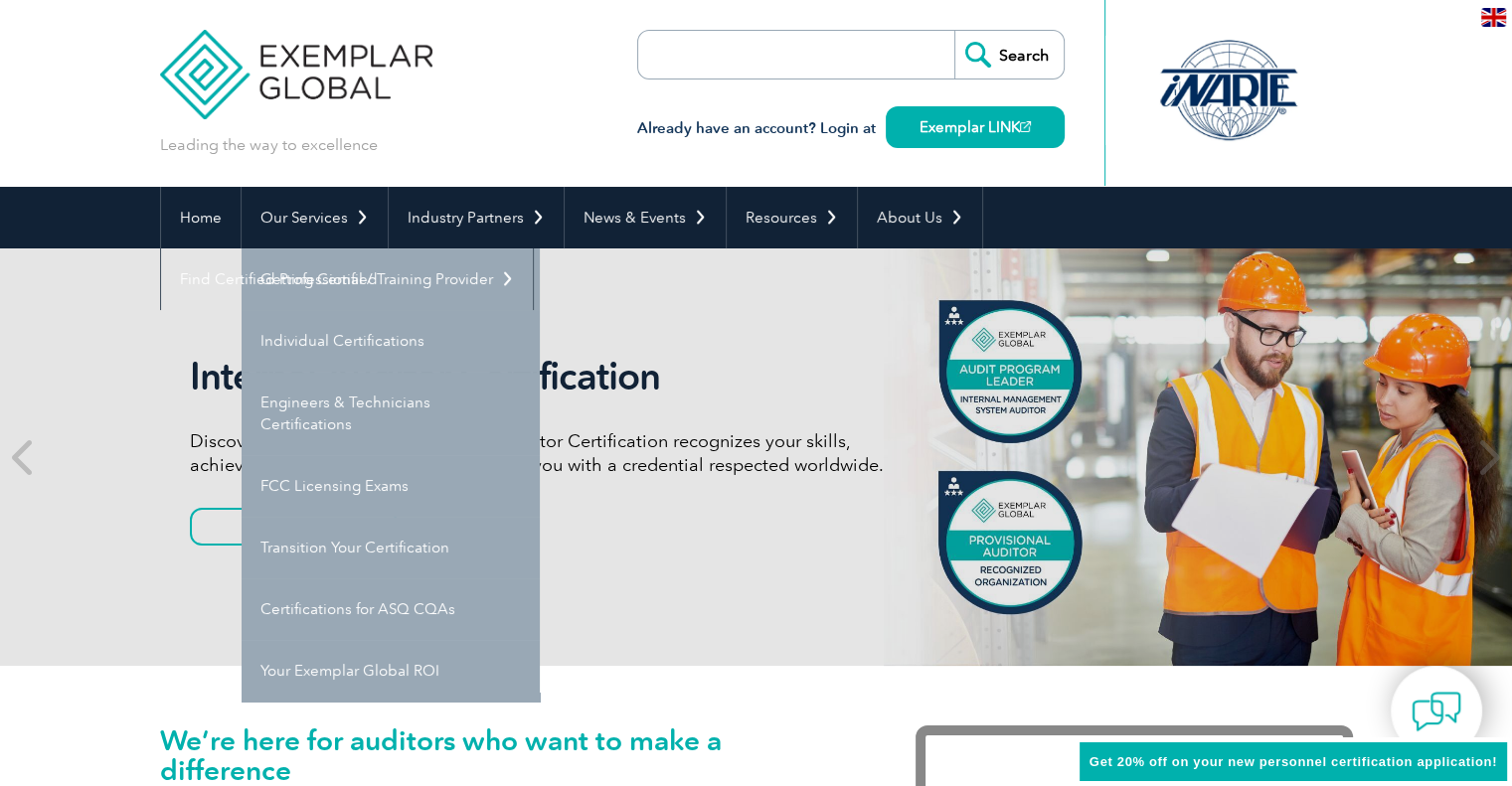 click on "Internal Auditor Certification   Discover how our redesigned Internal Auditor Certification recognizes your skills, achievements, and experience—providing you with a credential respected worldwide.   Learn More" at bounding box center [756, 457] 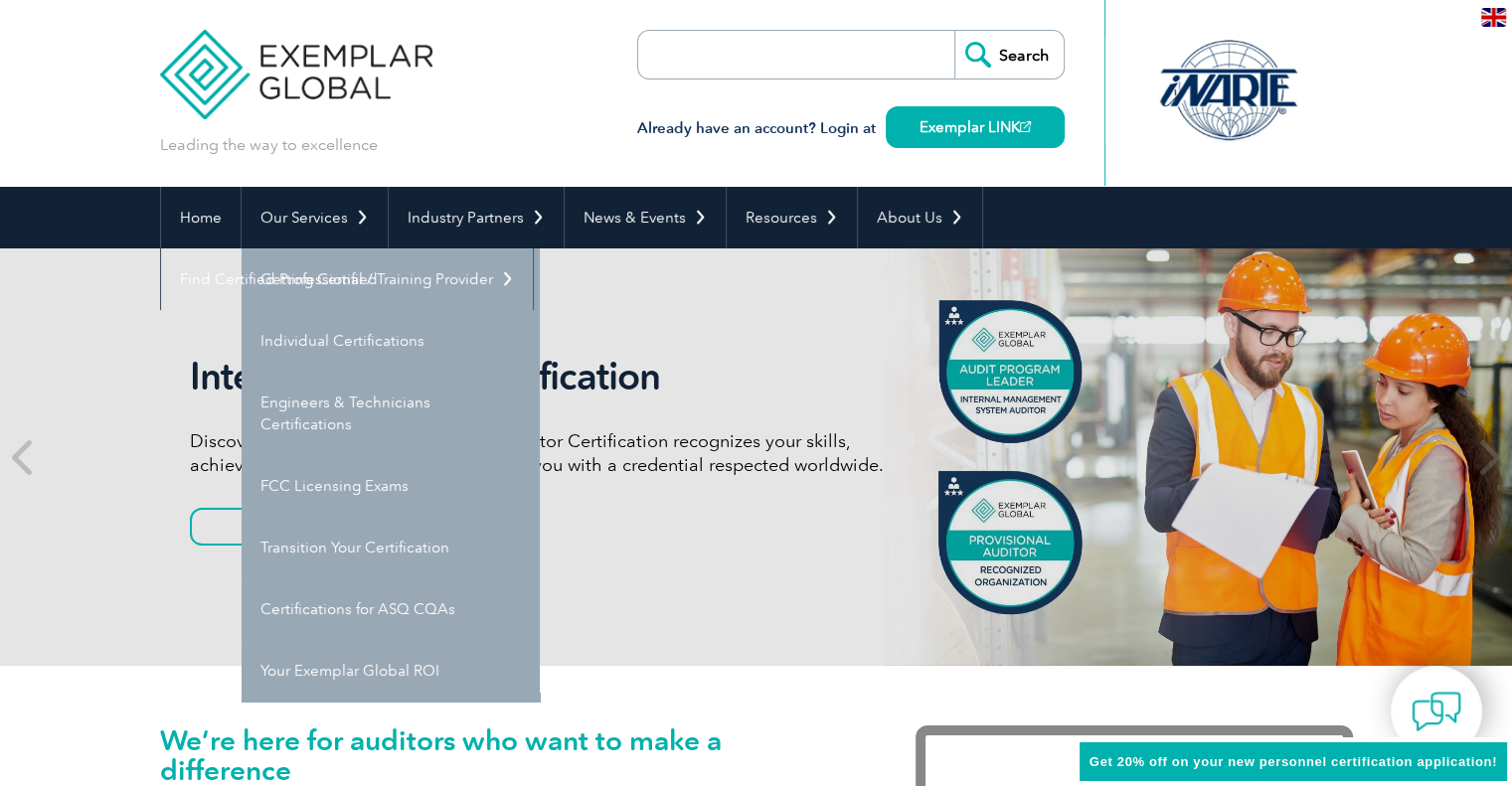 click at bounding box center (753, 55) 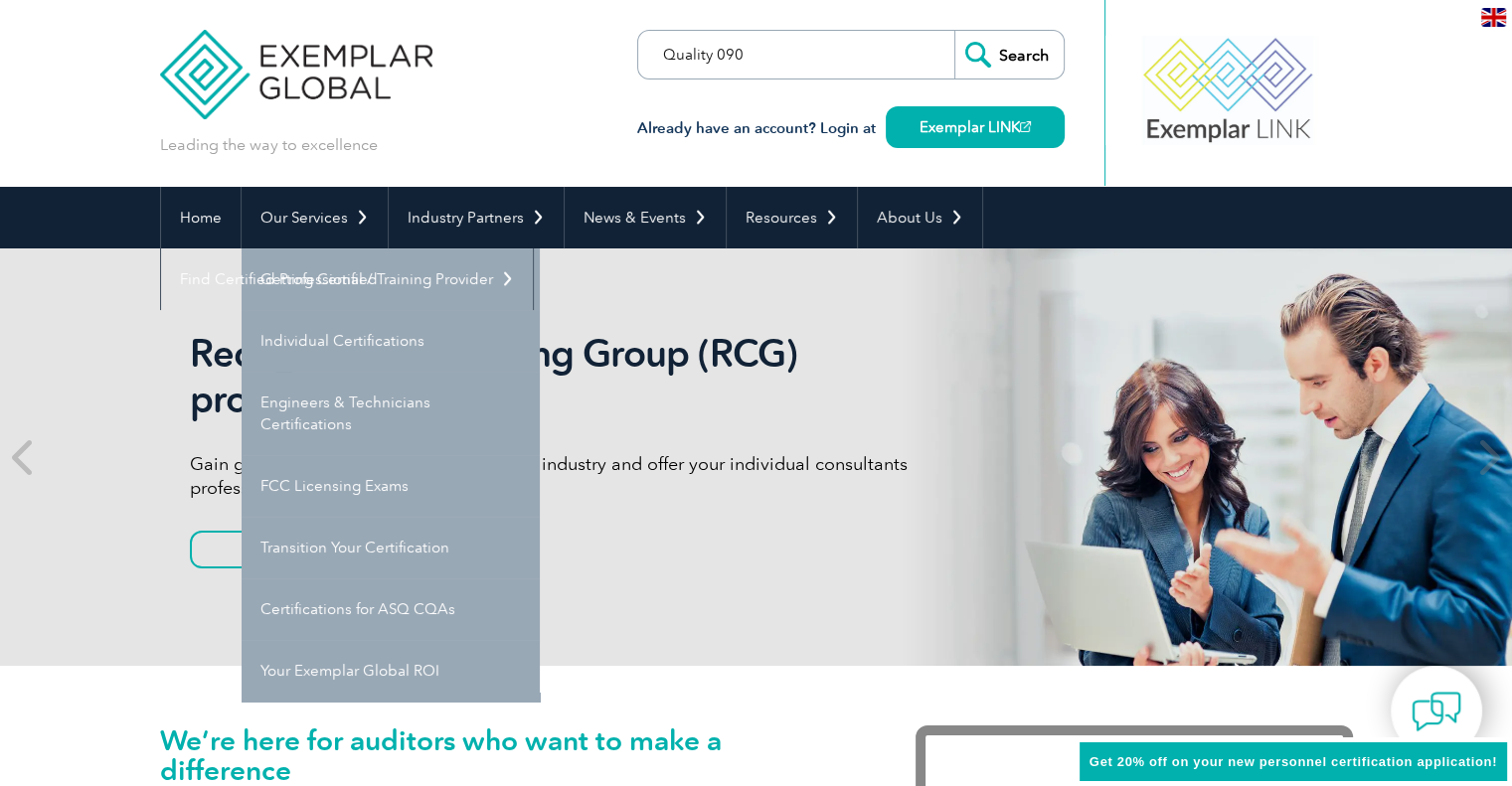 type on "Quality 090" 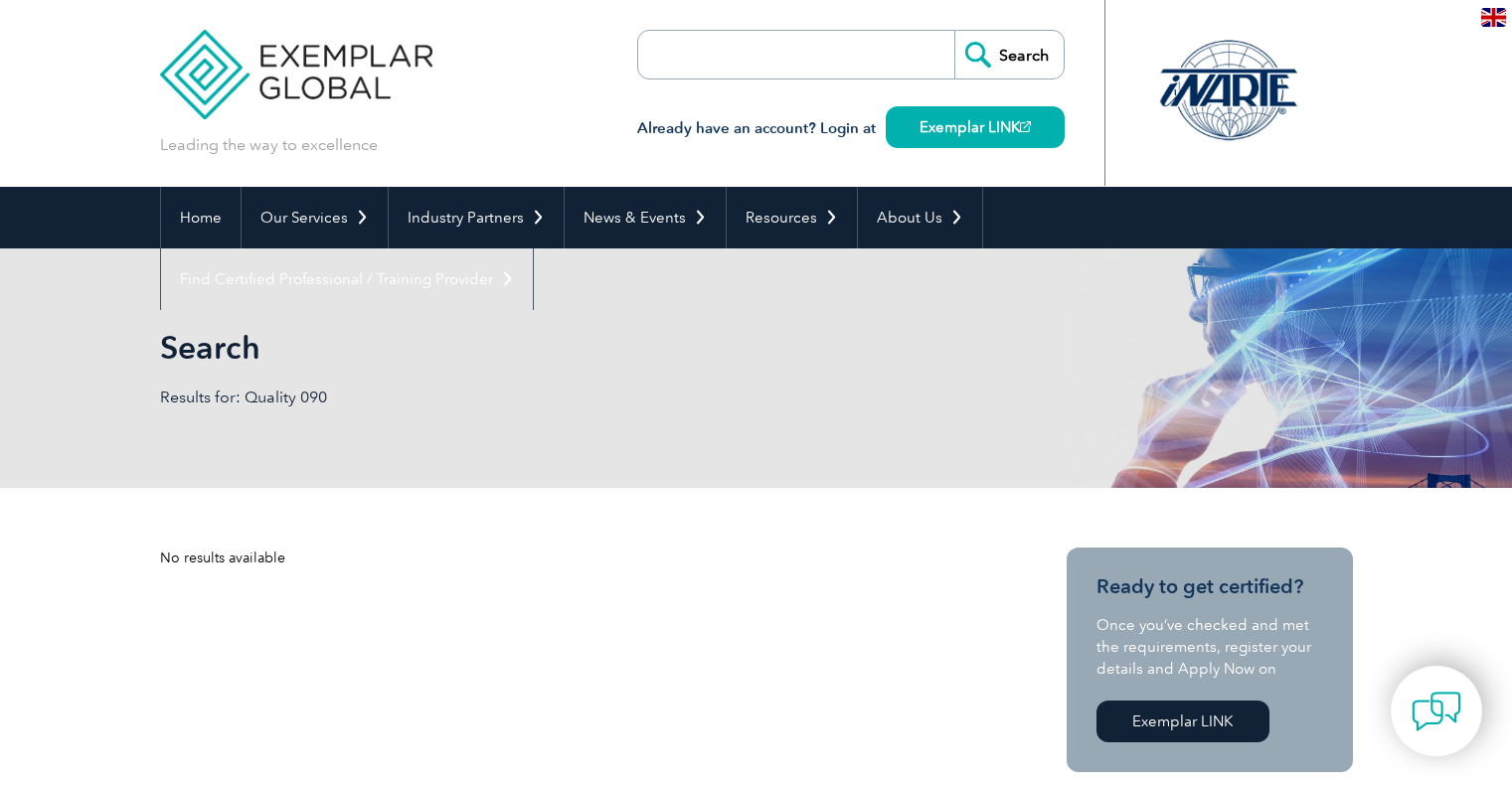 scroll, scrollTop: 0, scrollLeft: 0, axis: both 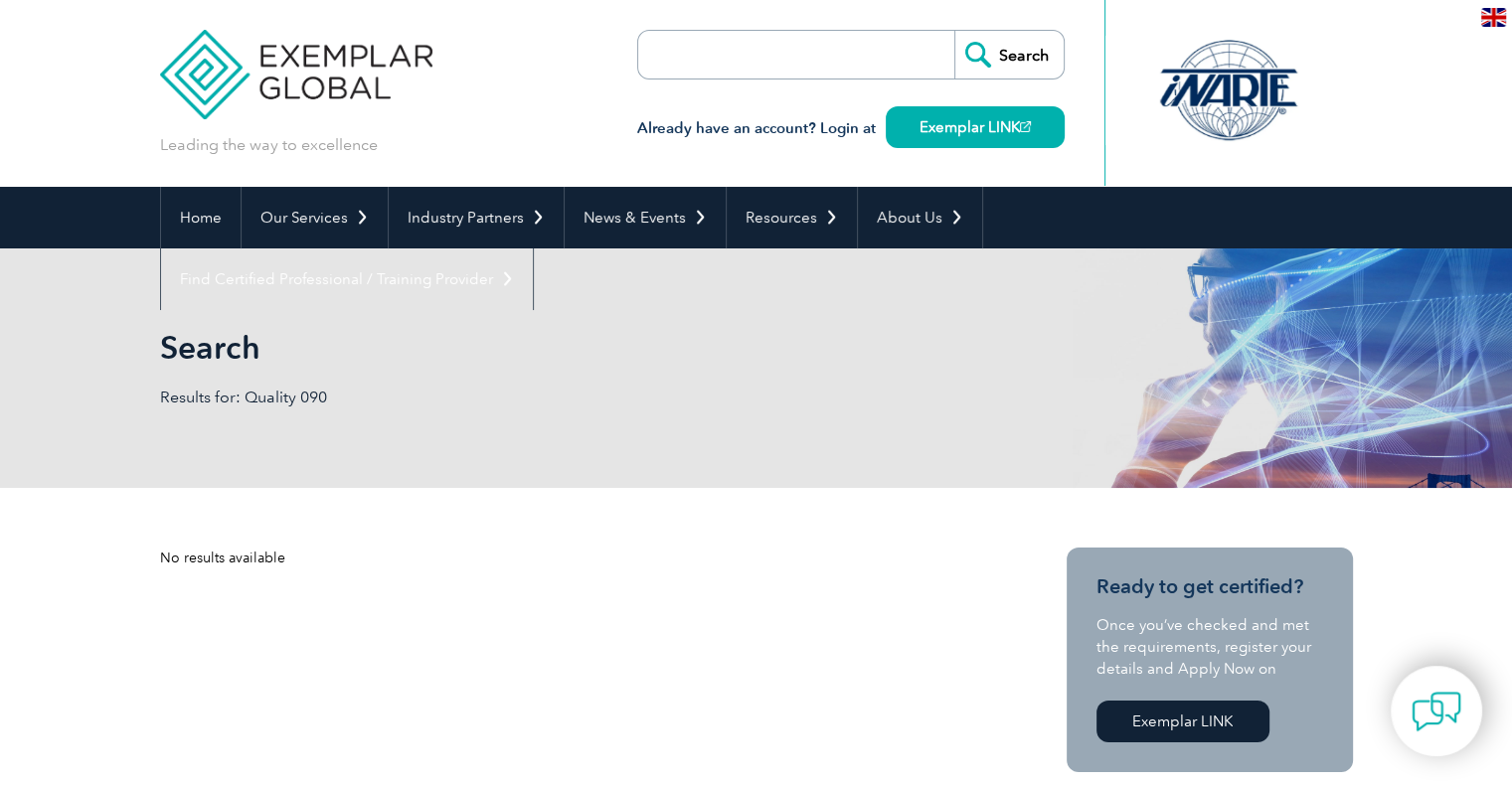 drag, startPoint x: 0, startPoint y: 0, endPoint x: 775, endPoint y: 51, distance: 776.6763 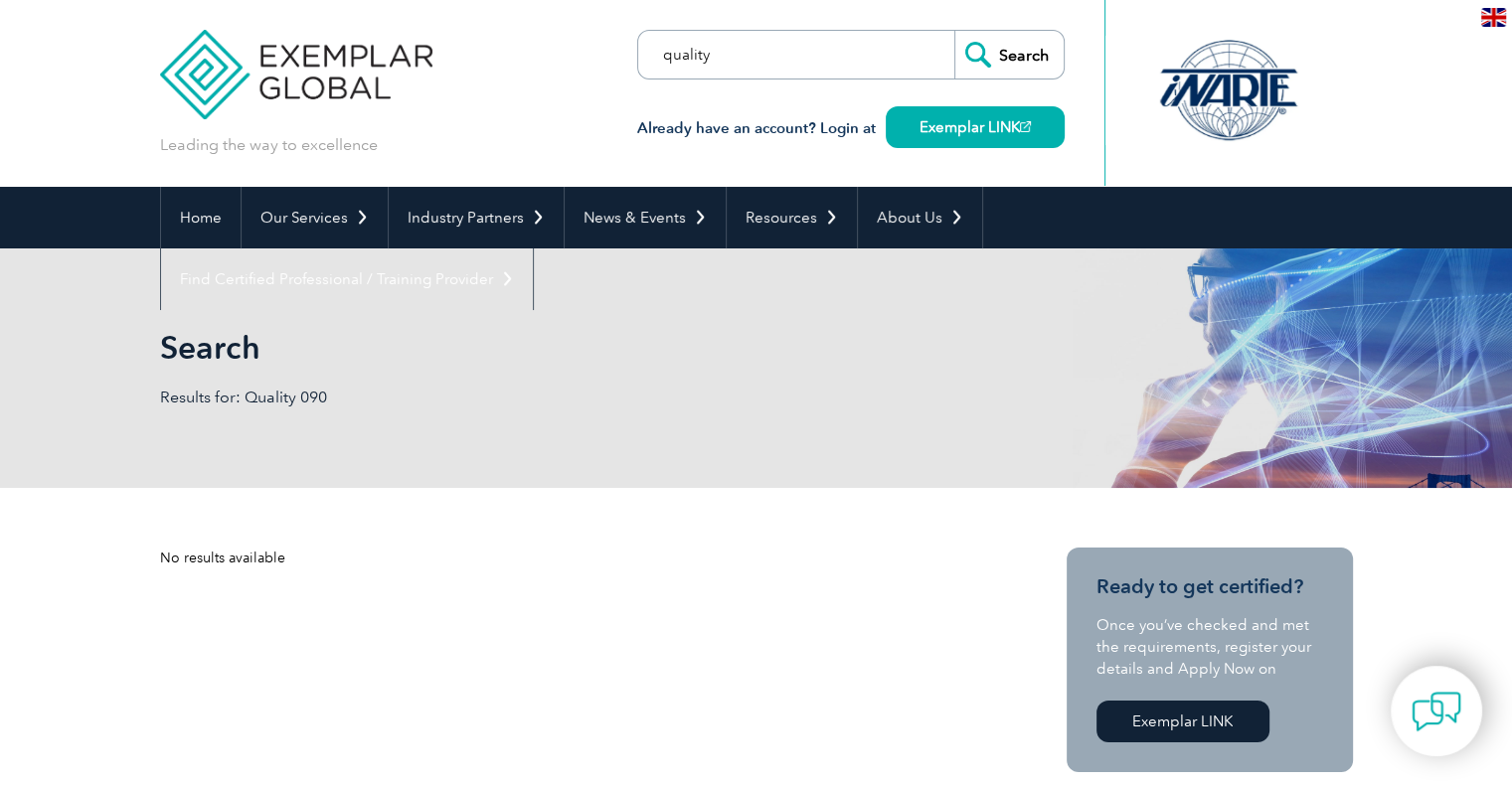 type on "quality" 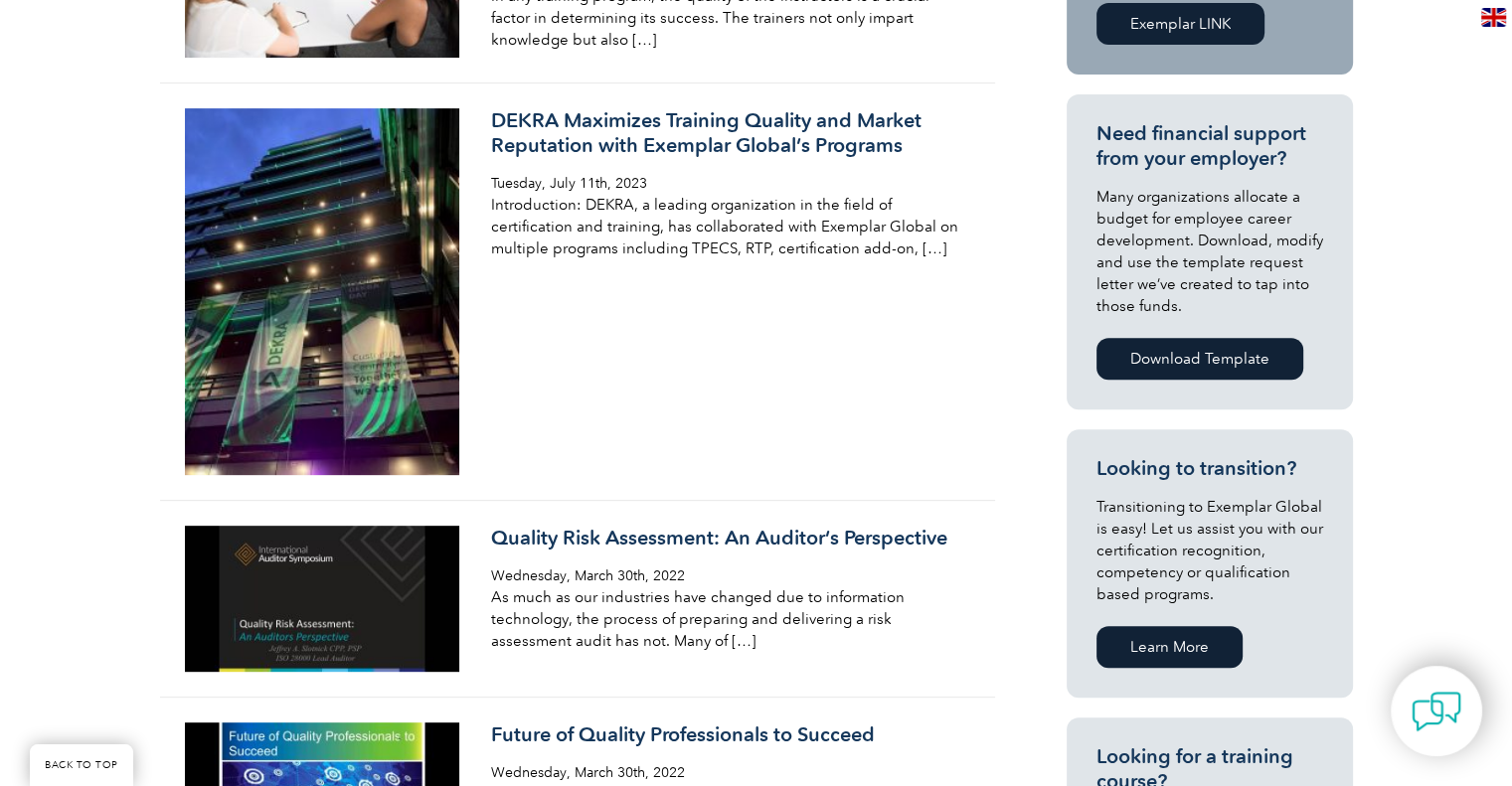 scroll, scrollTop: 0, scrollLeft: 0, axis: both 